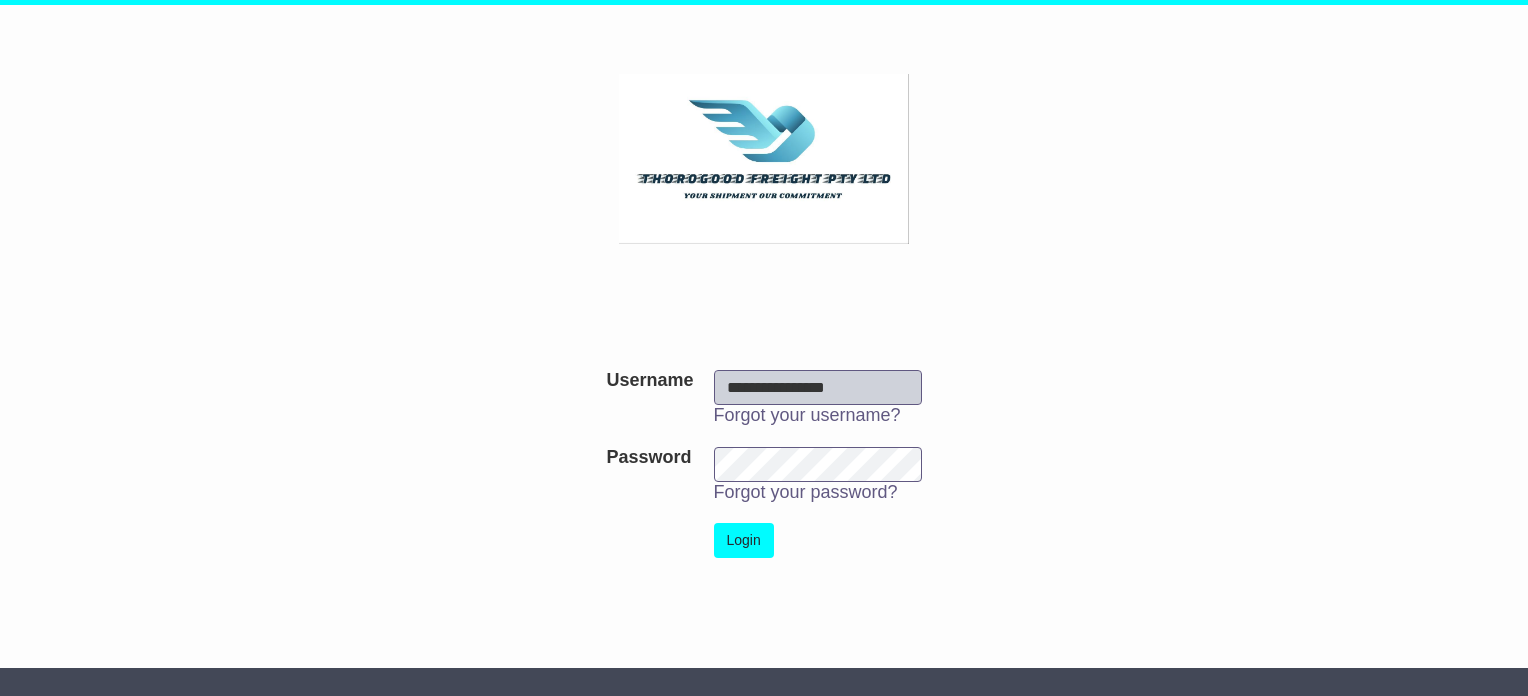 scroll, scrollTop: 0, scrollLeft: 0, axis: both 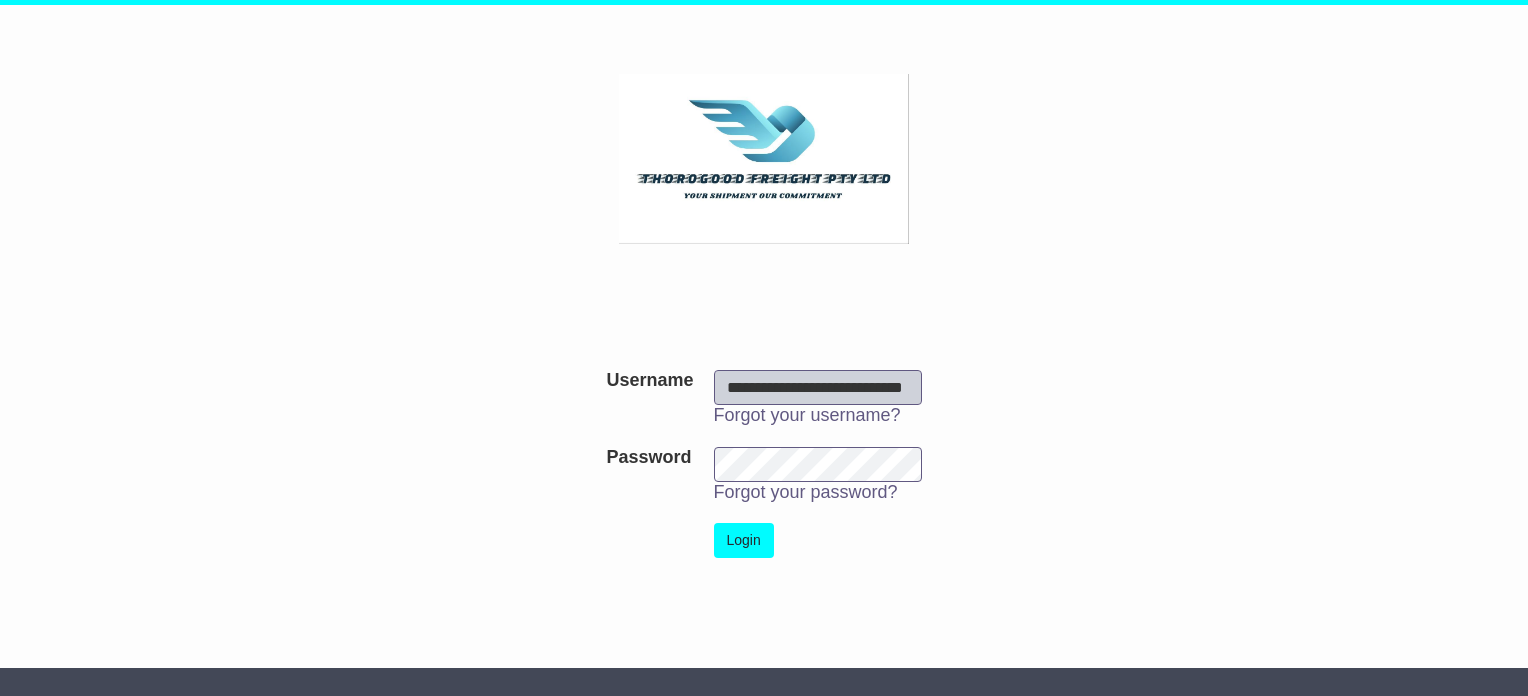 type on "**********" 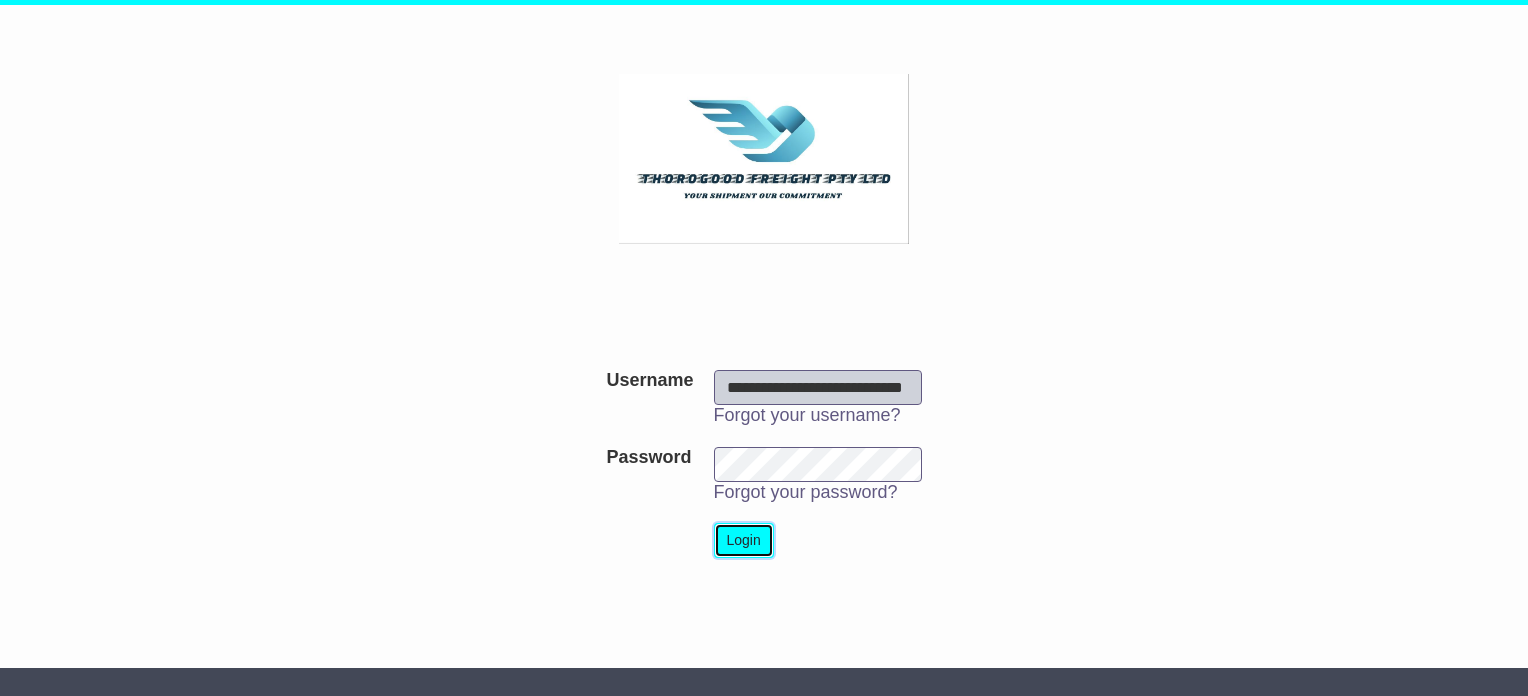 click on "Login" at bounding box center [744, 540] 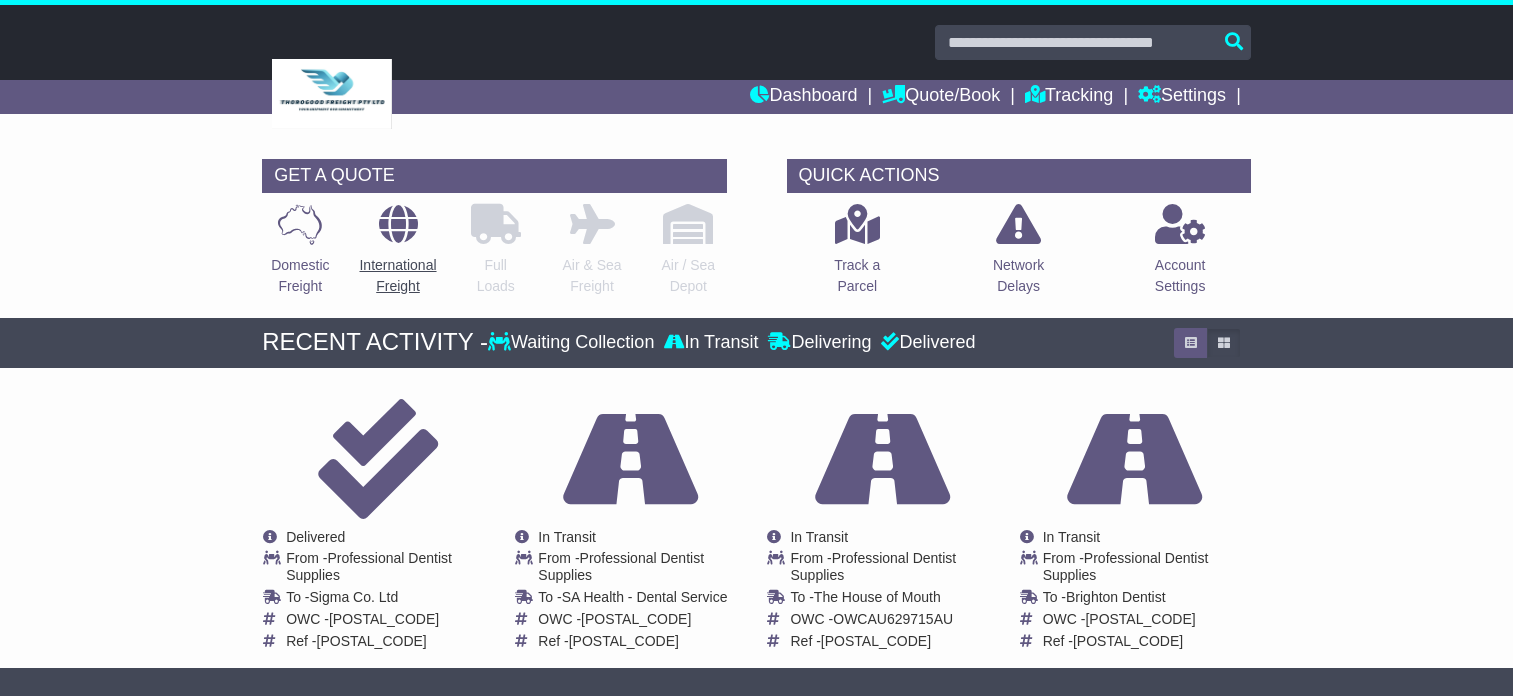 scroll, scrollTop: 0, scrollLeft: 0, axis: both 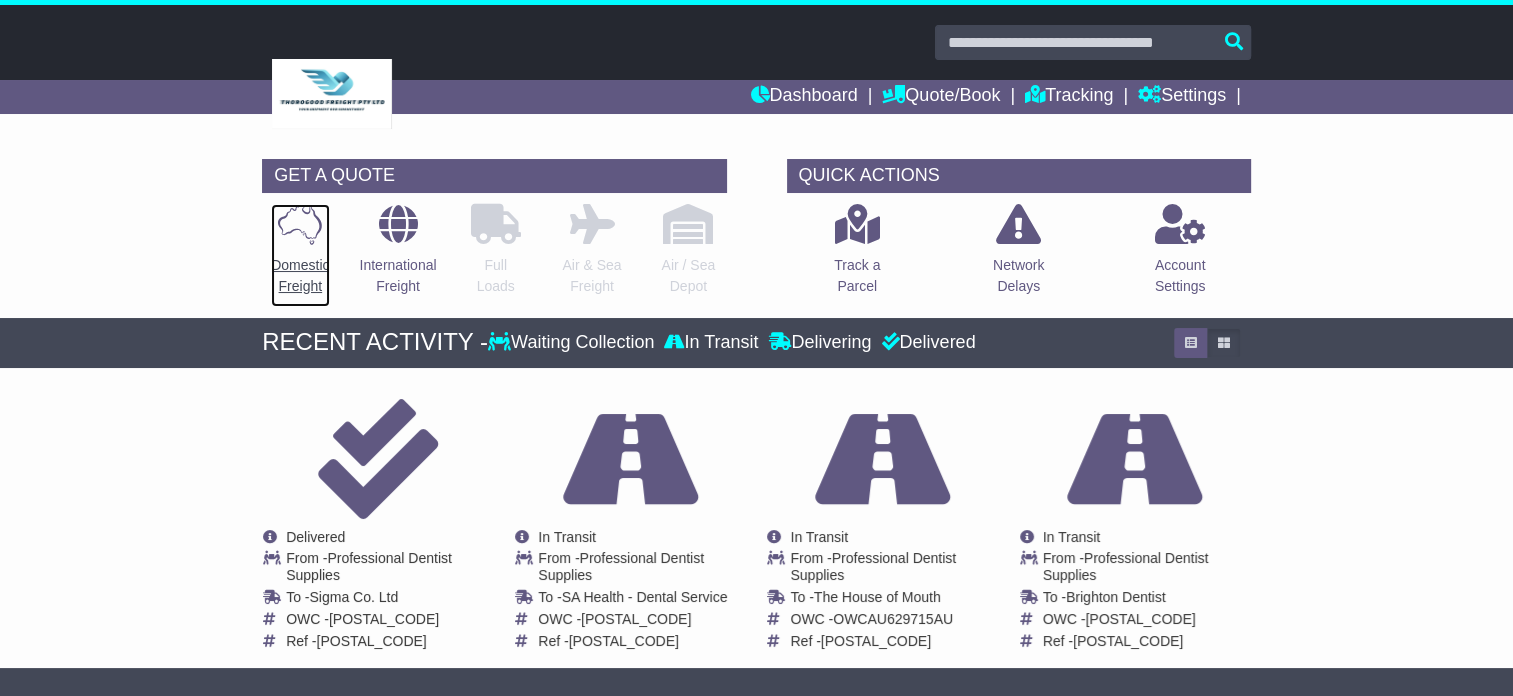 click on "Domestic Freight" at bounding box center [300, 276] 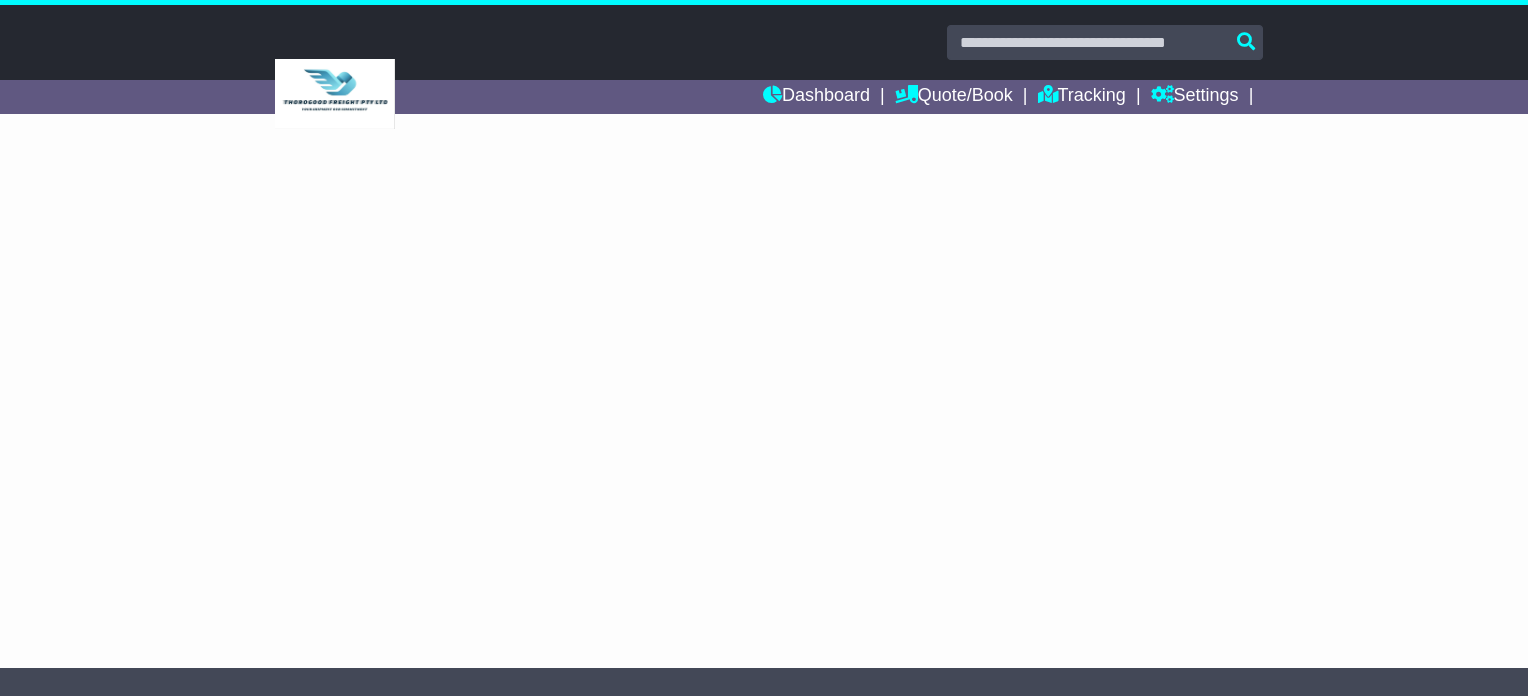 scroll, scrollTop: 0, scrollLeft: 0, axis: both 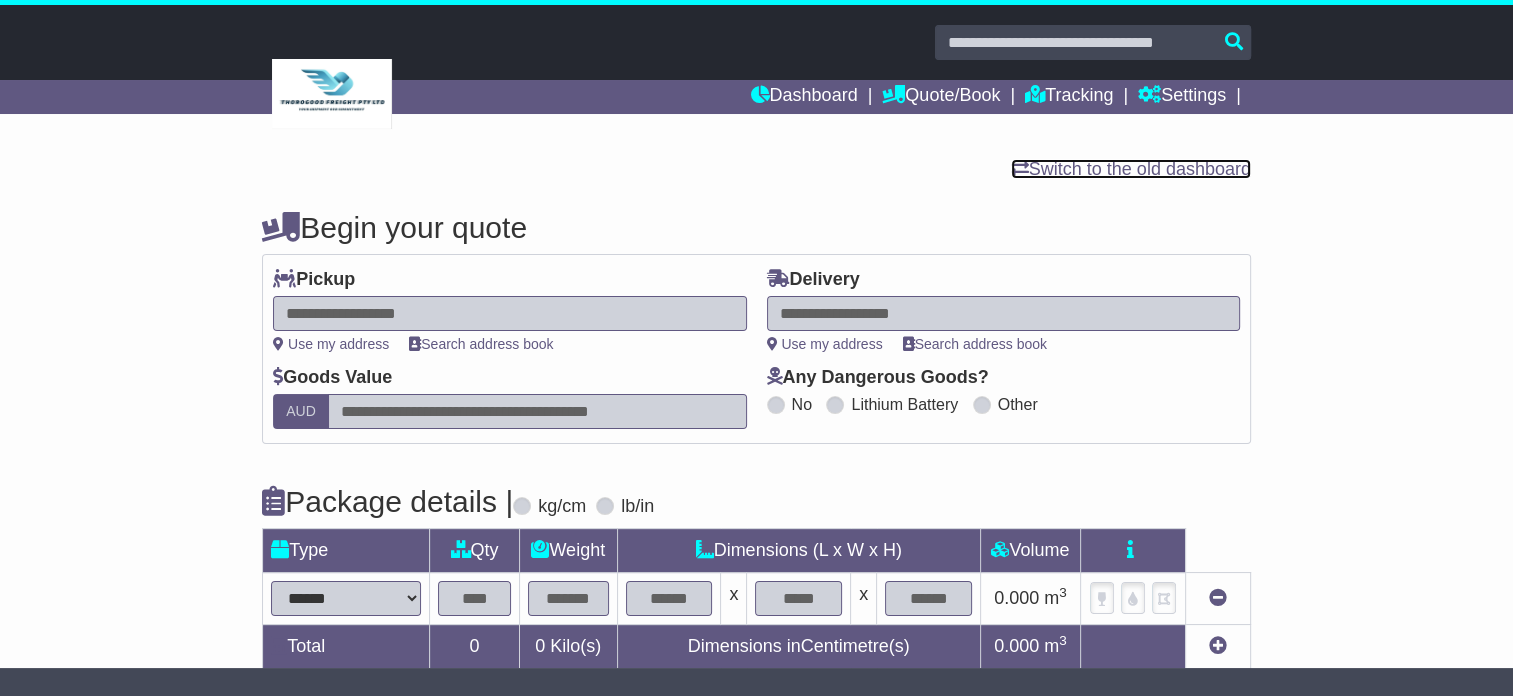 click on "Switch to the old dashboard" at bounding box center (1131, 169) 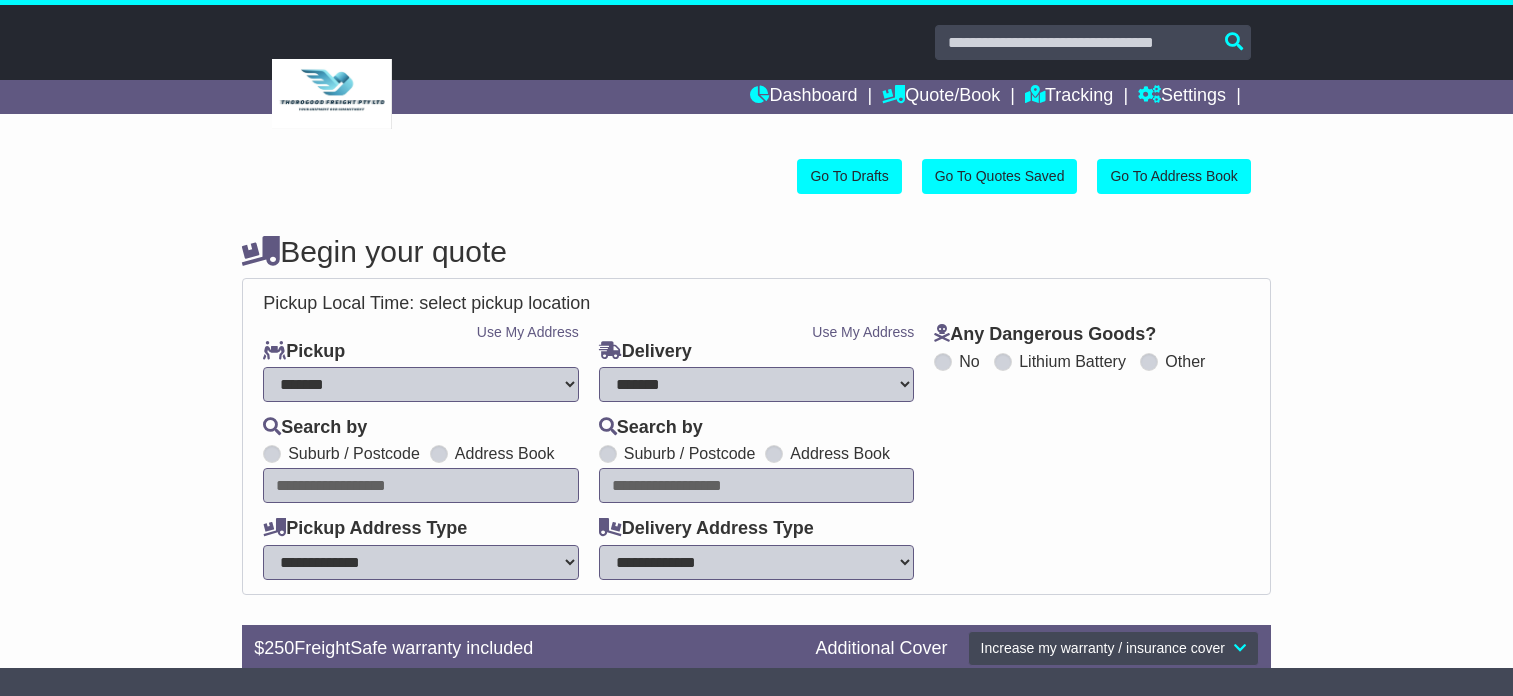select on "**" 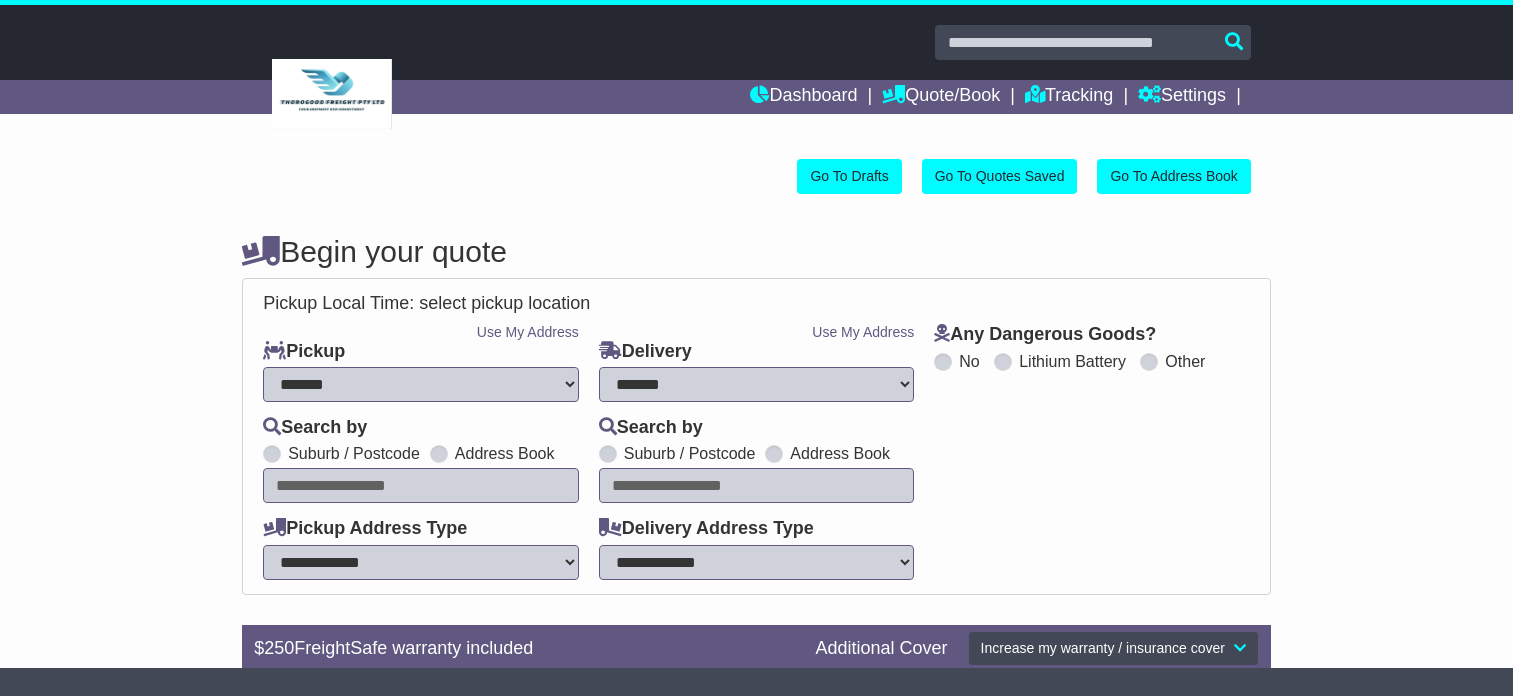 scroll, scrollTop: 0, scrollLeft: 0, axis: both 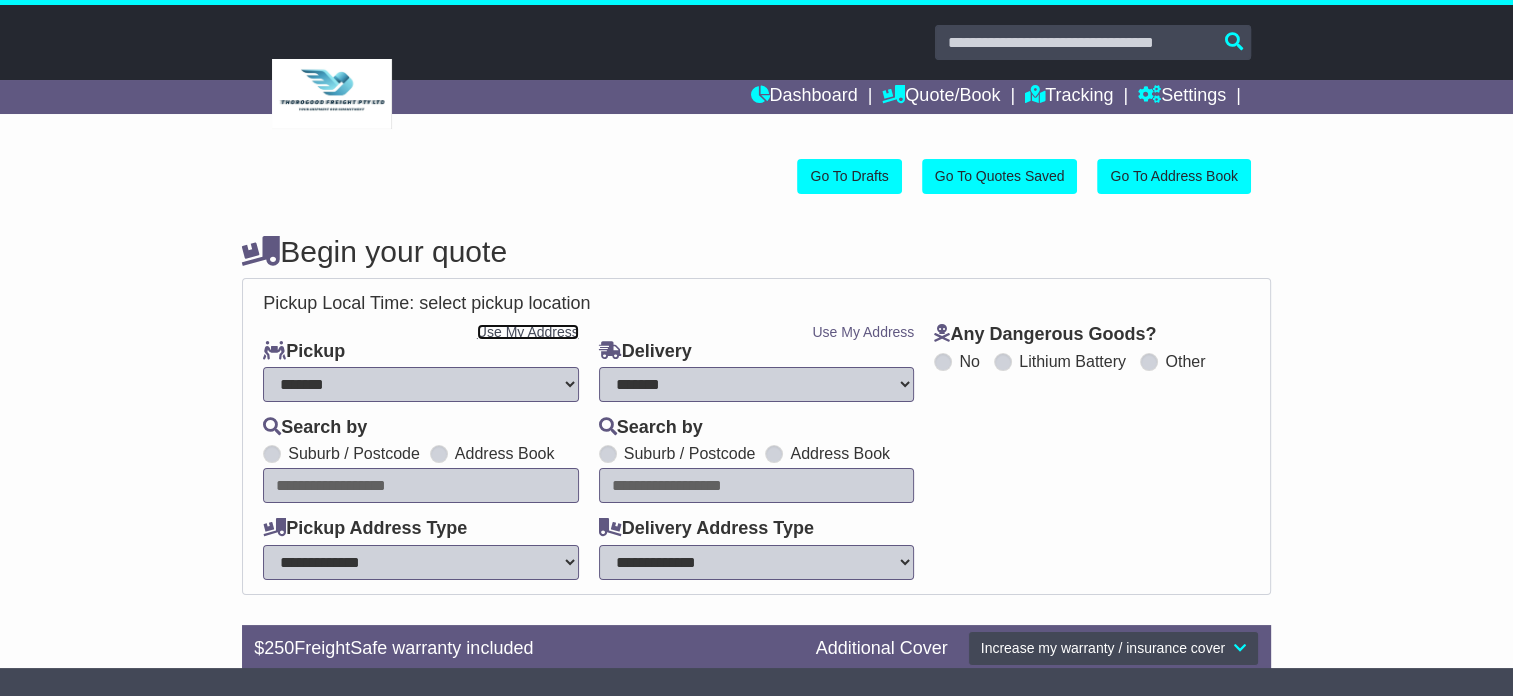 click on "Use My Address" at bounding box center [528, 332] 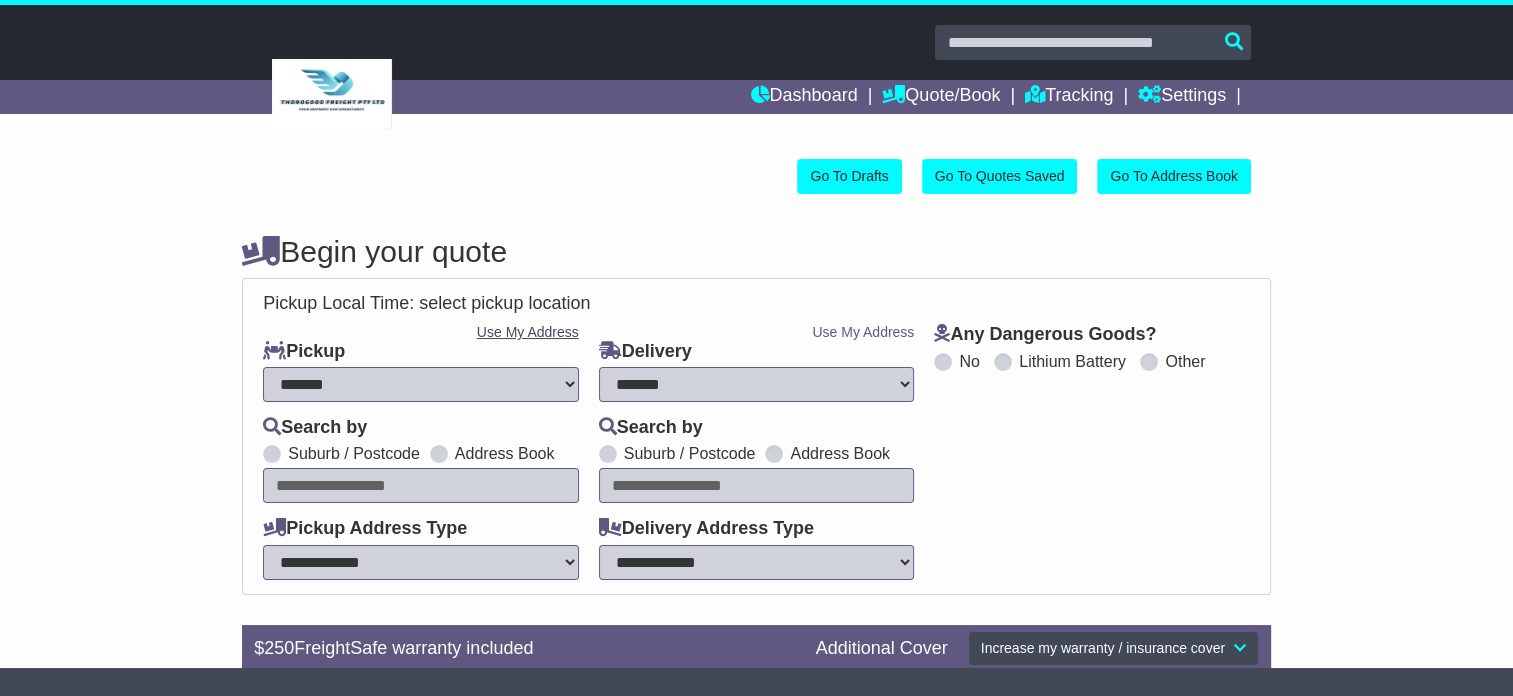 type on "**********" 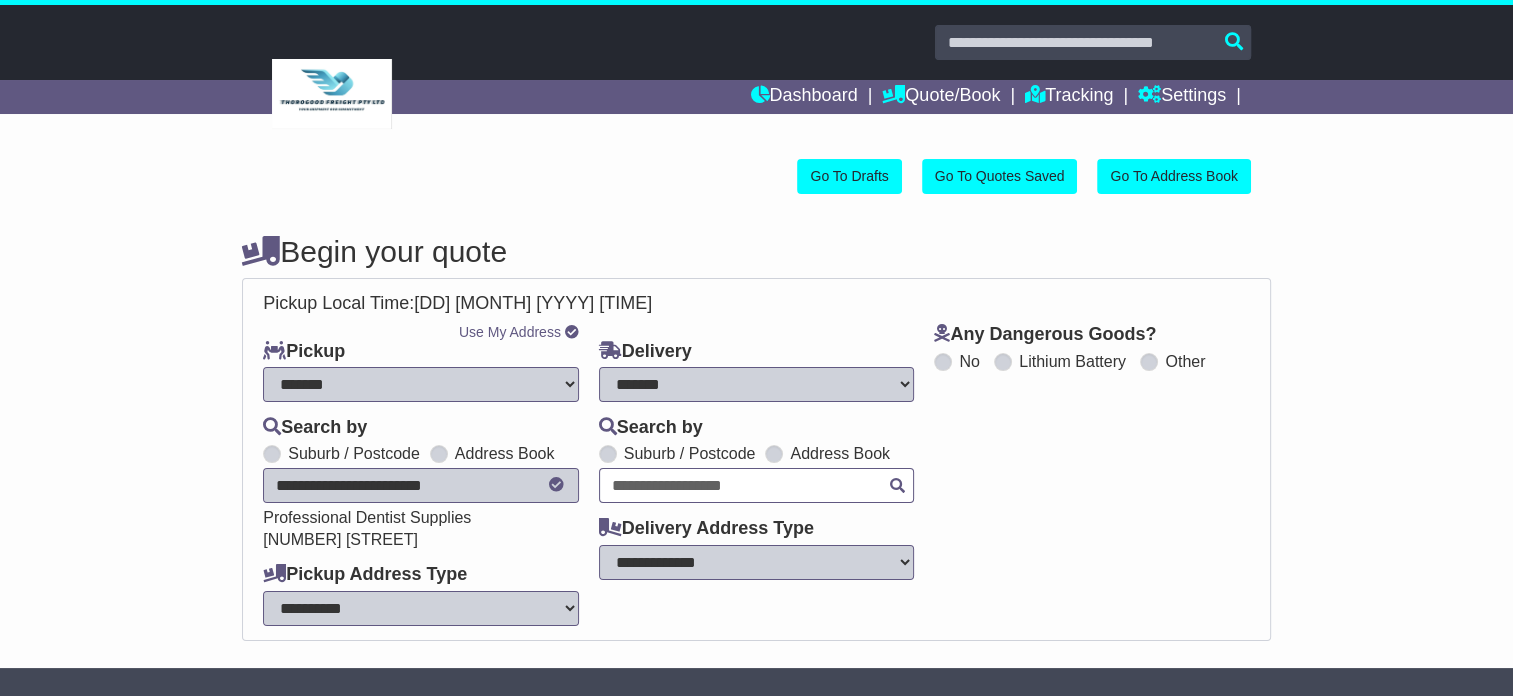 click at bounding box center (757, 485) 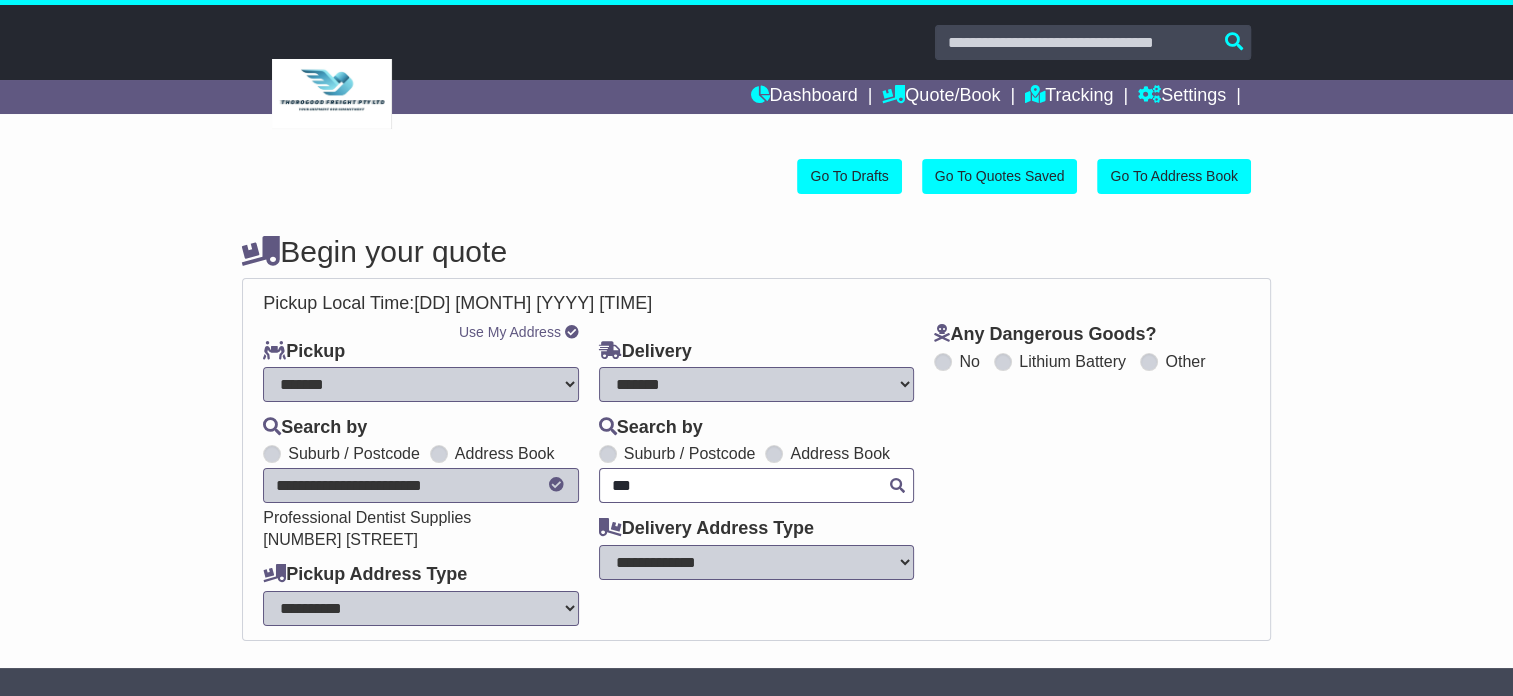 type on "****" 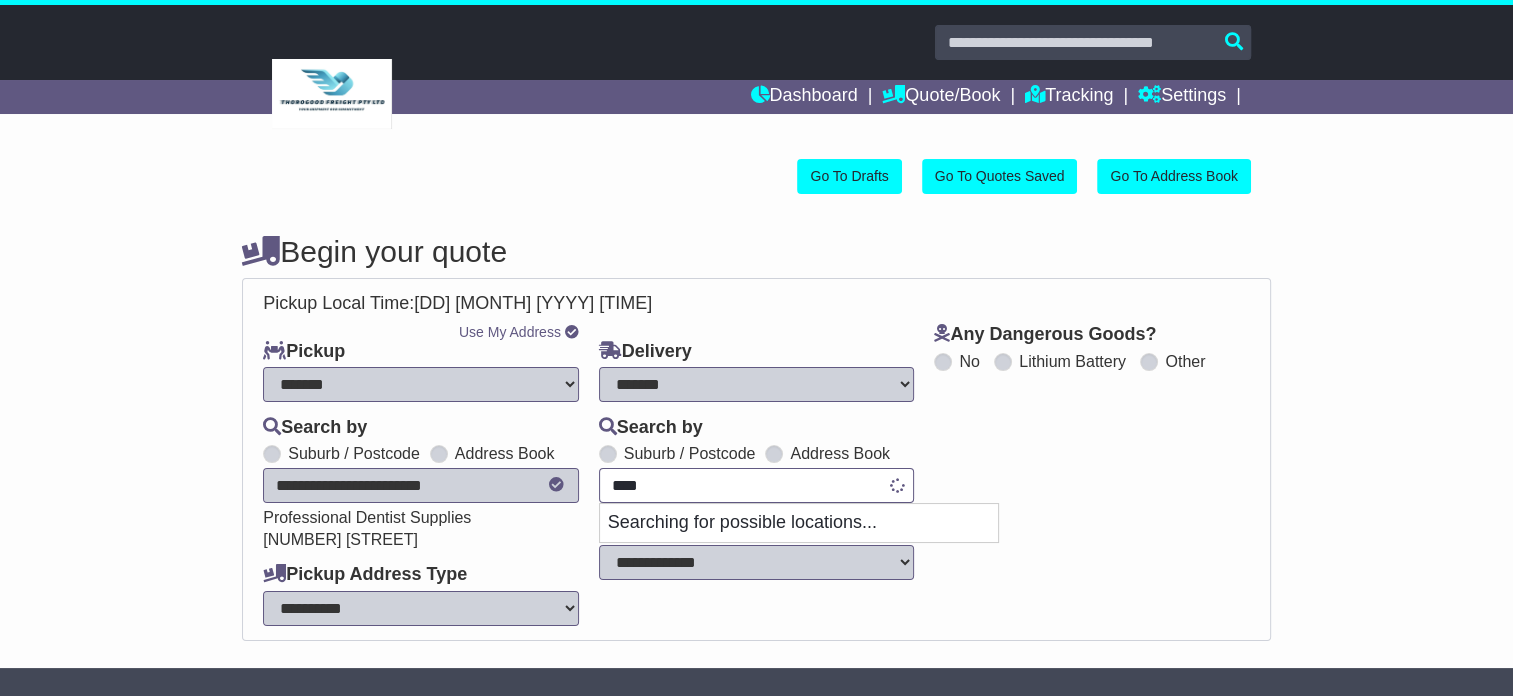 type on "**********" 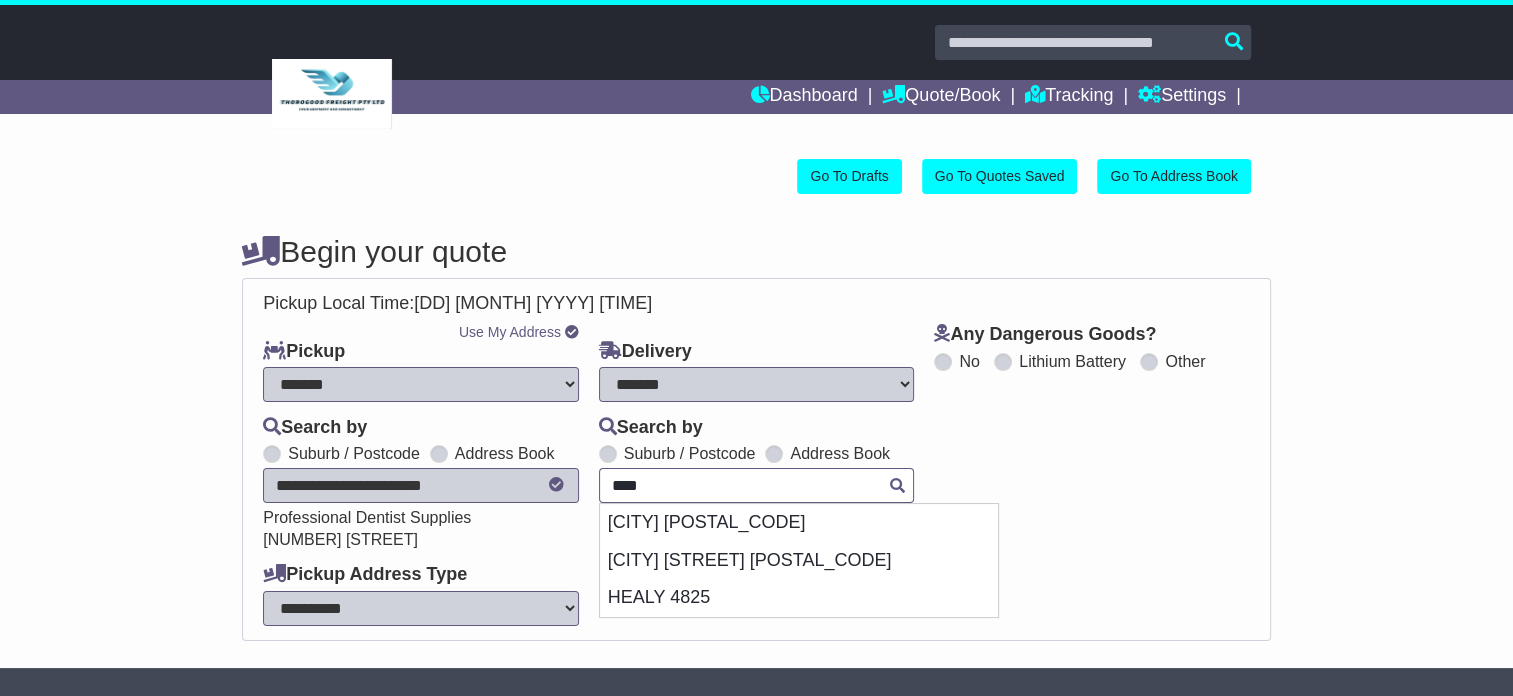 type 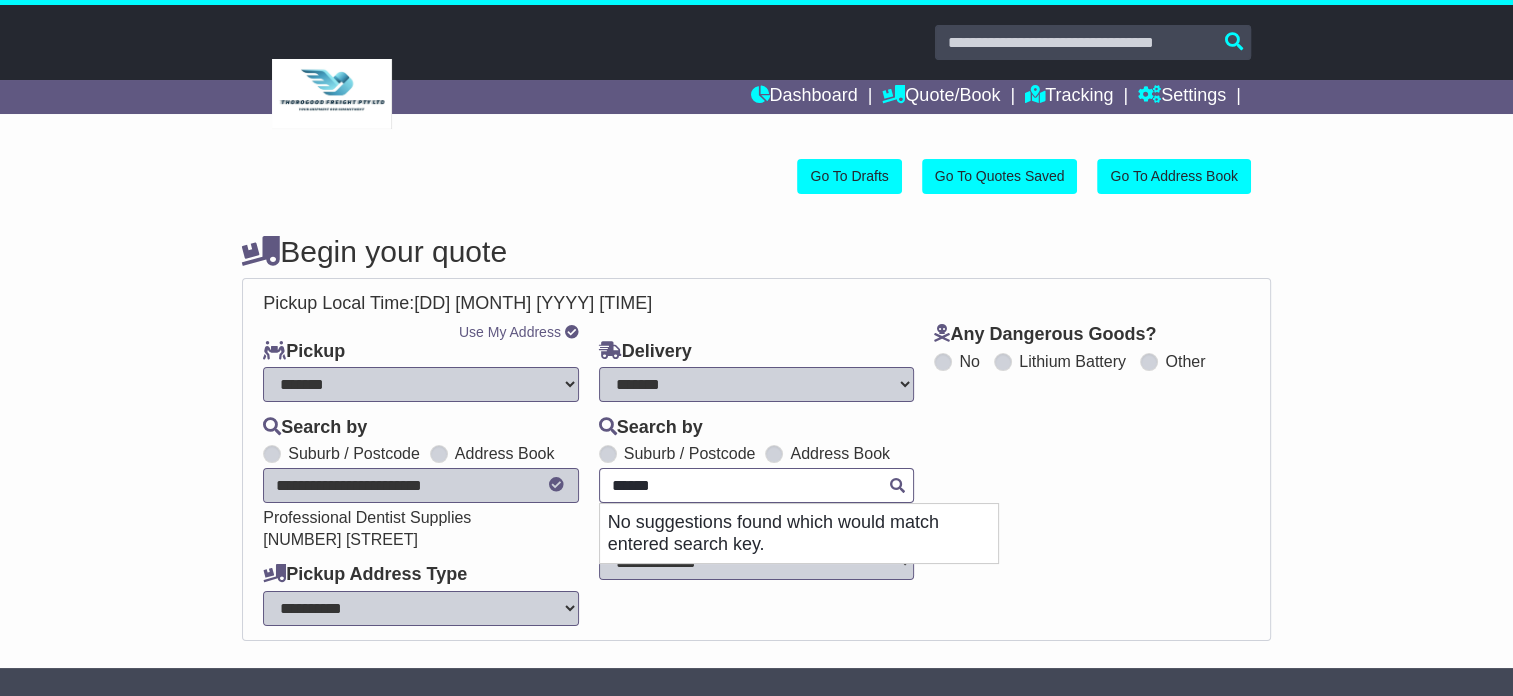 type on "*****" 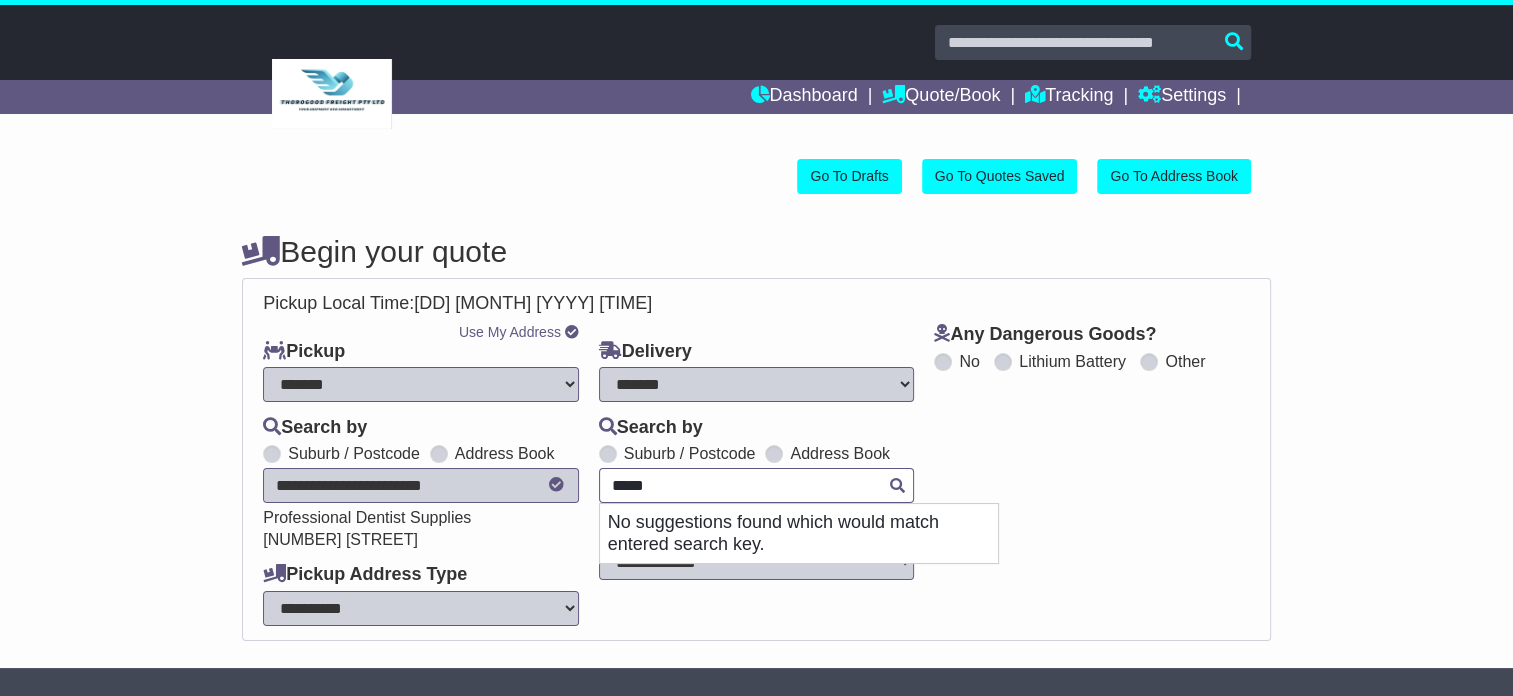 type on "**********" 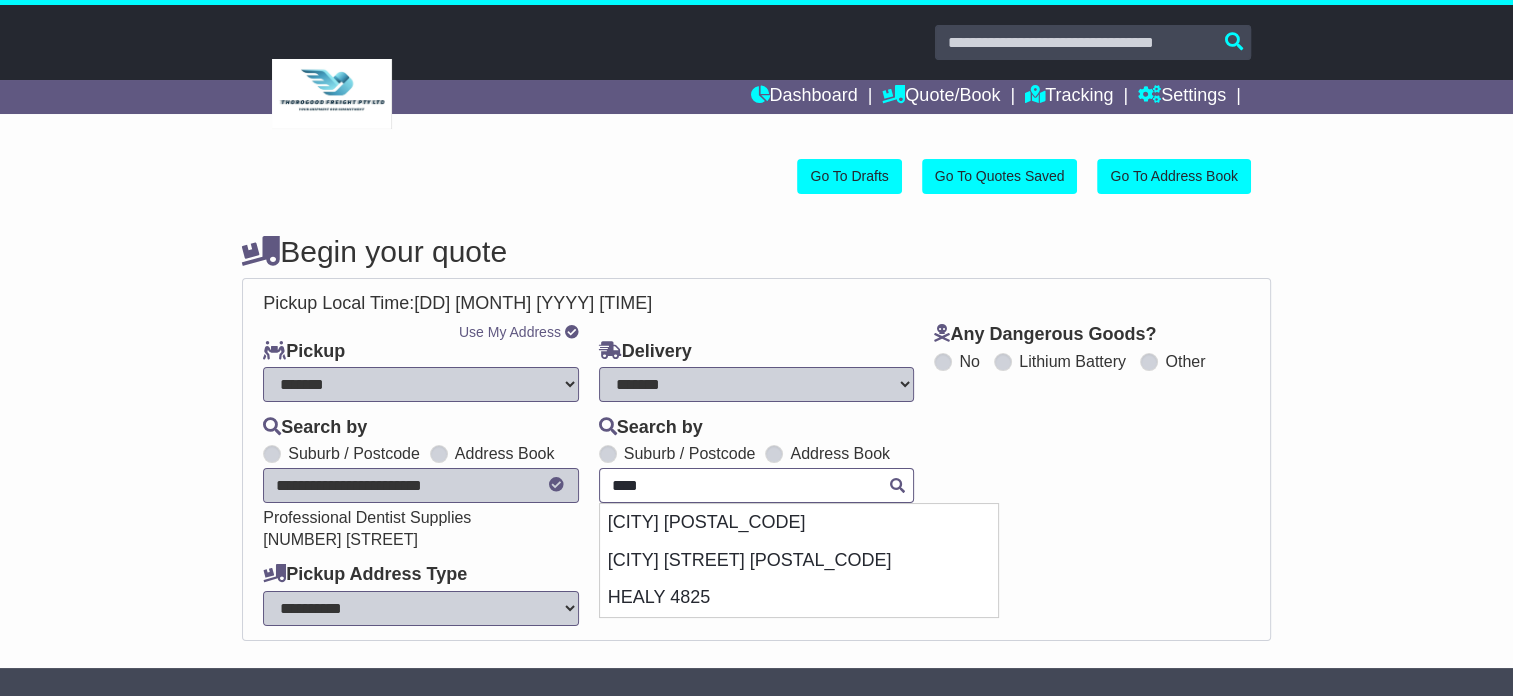 type 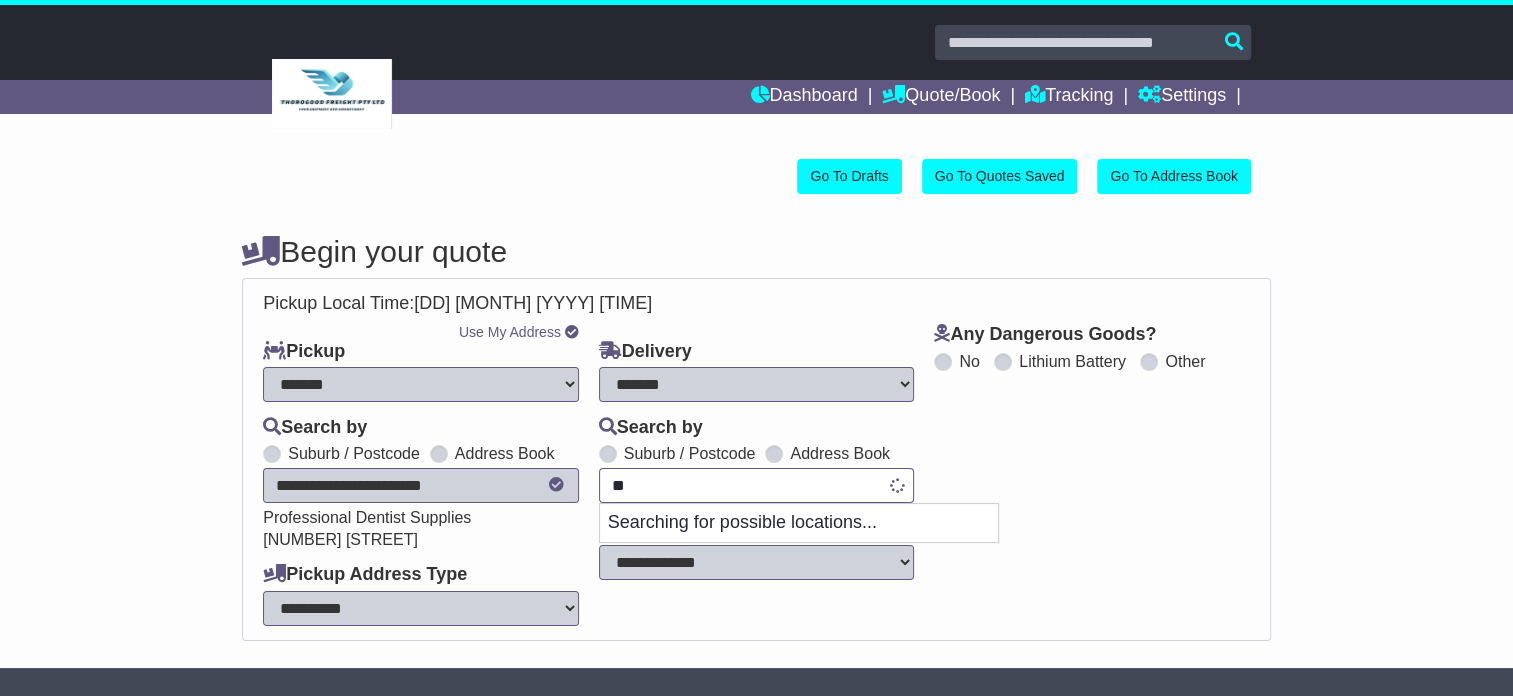 type on "*" 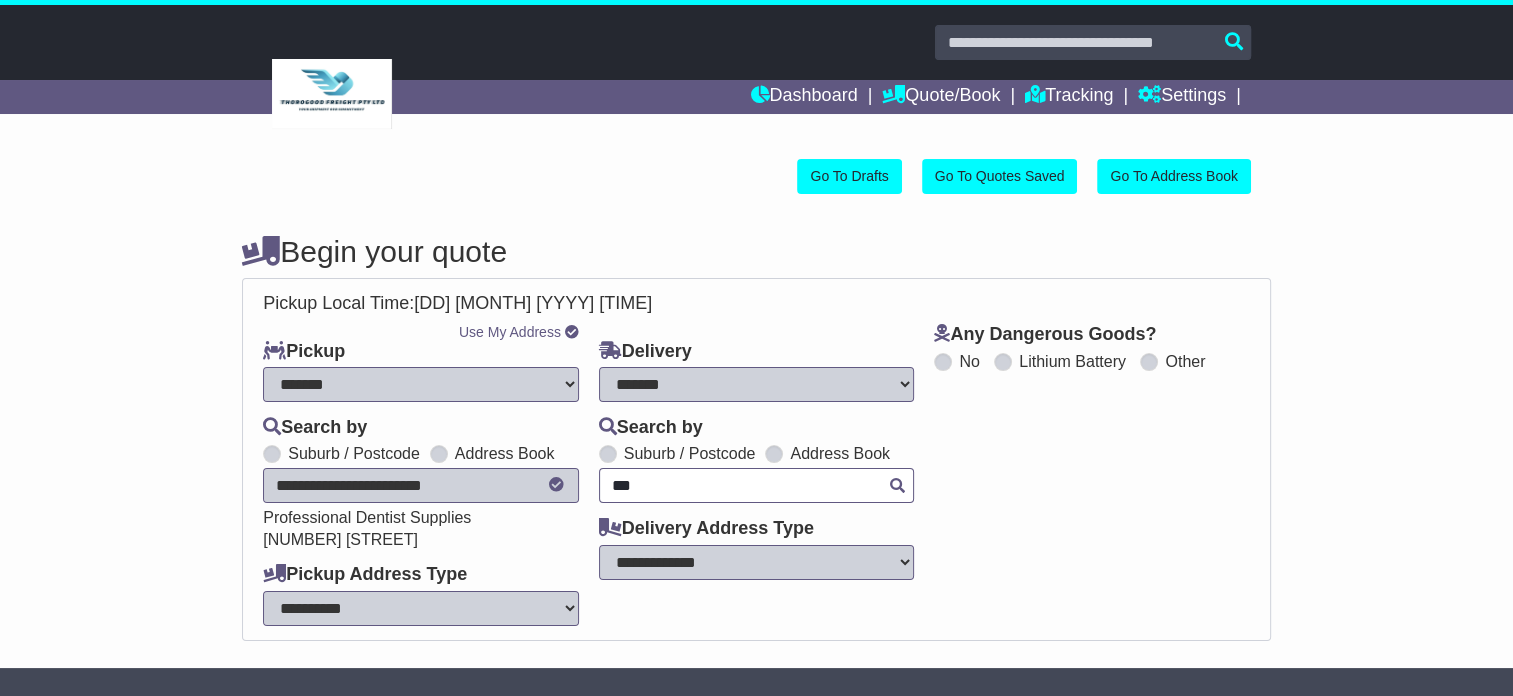 type on "****" 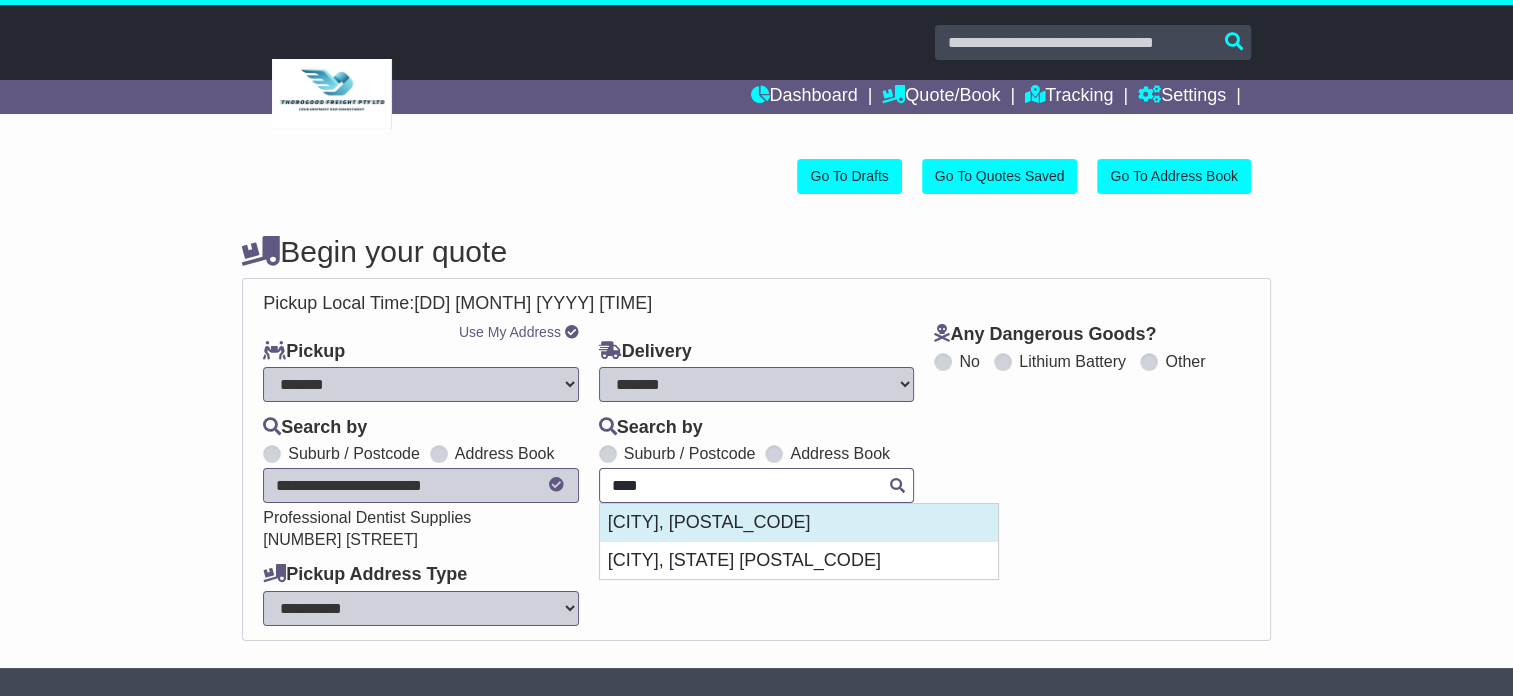 click on "CARLTON 3053" at bounding box center [799, 523] 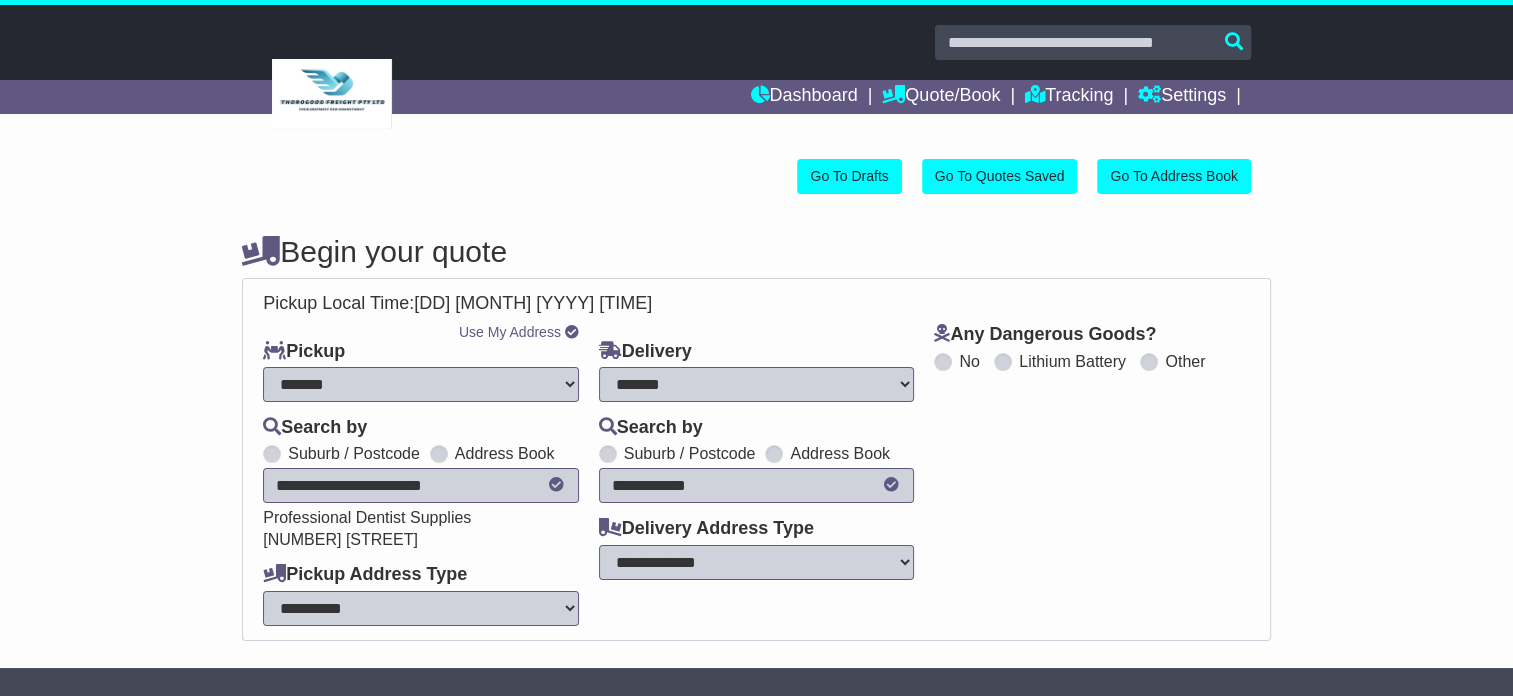 type on "**********" 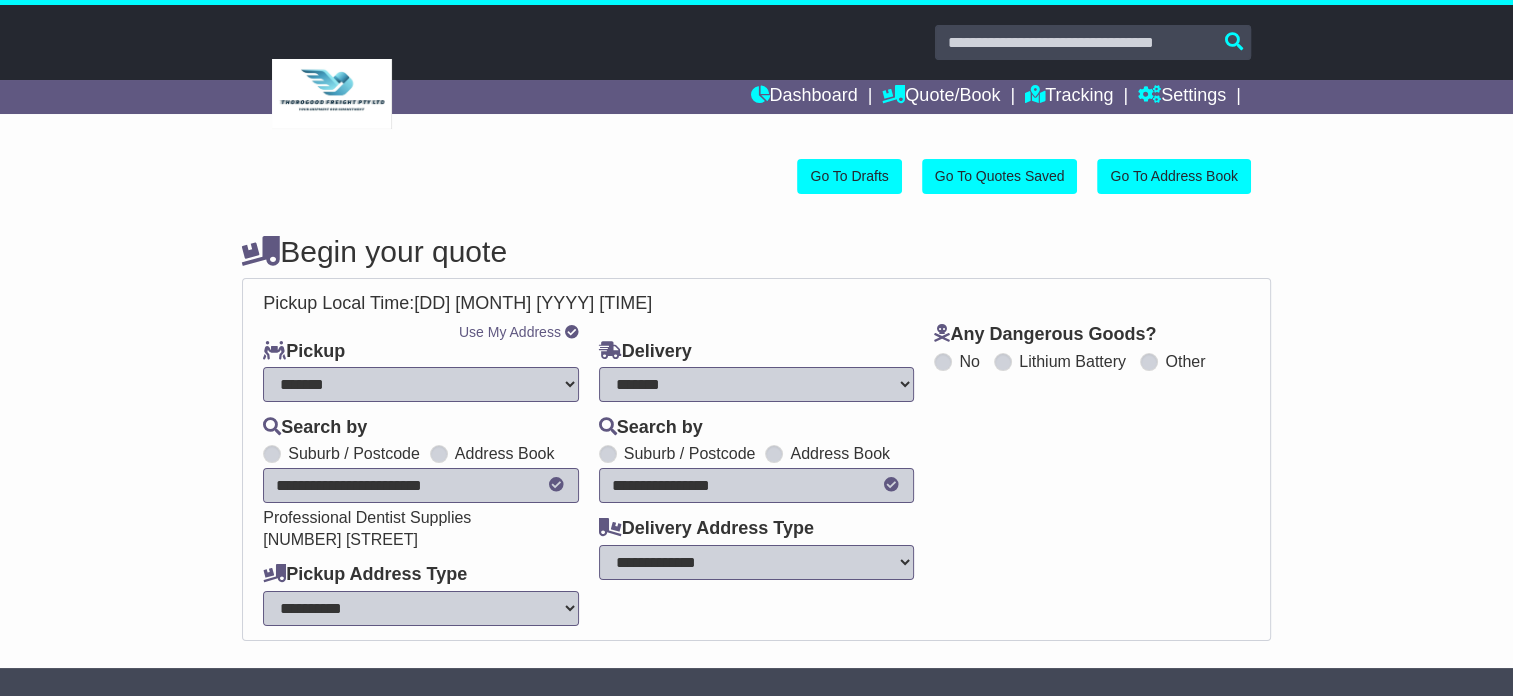 click on "**********" at bounding box center [757, 562] 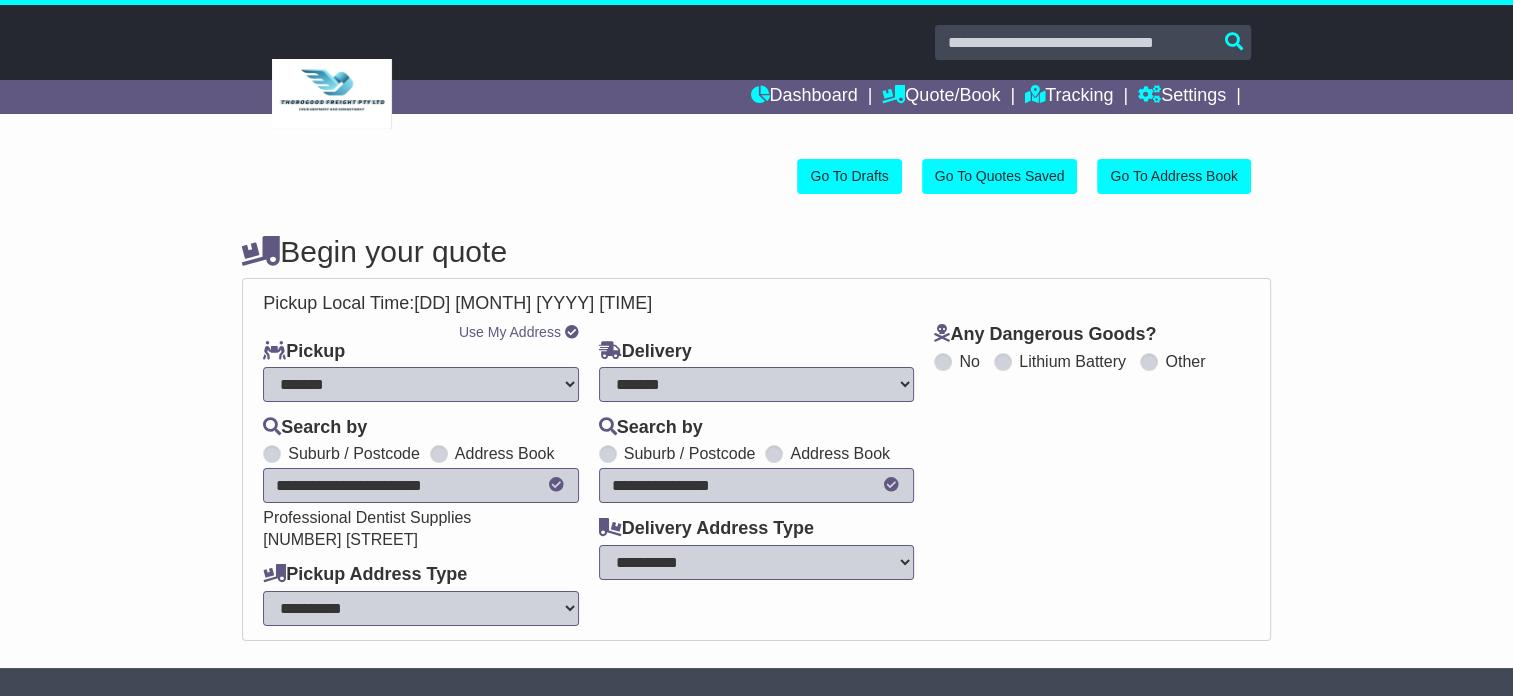 click on "**********" at bounding box center (757, 562) 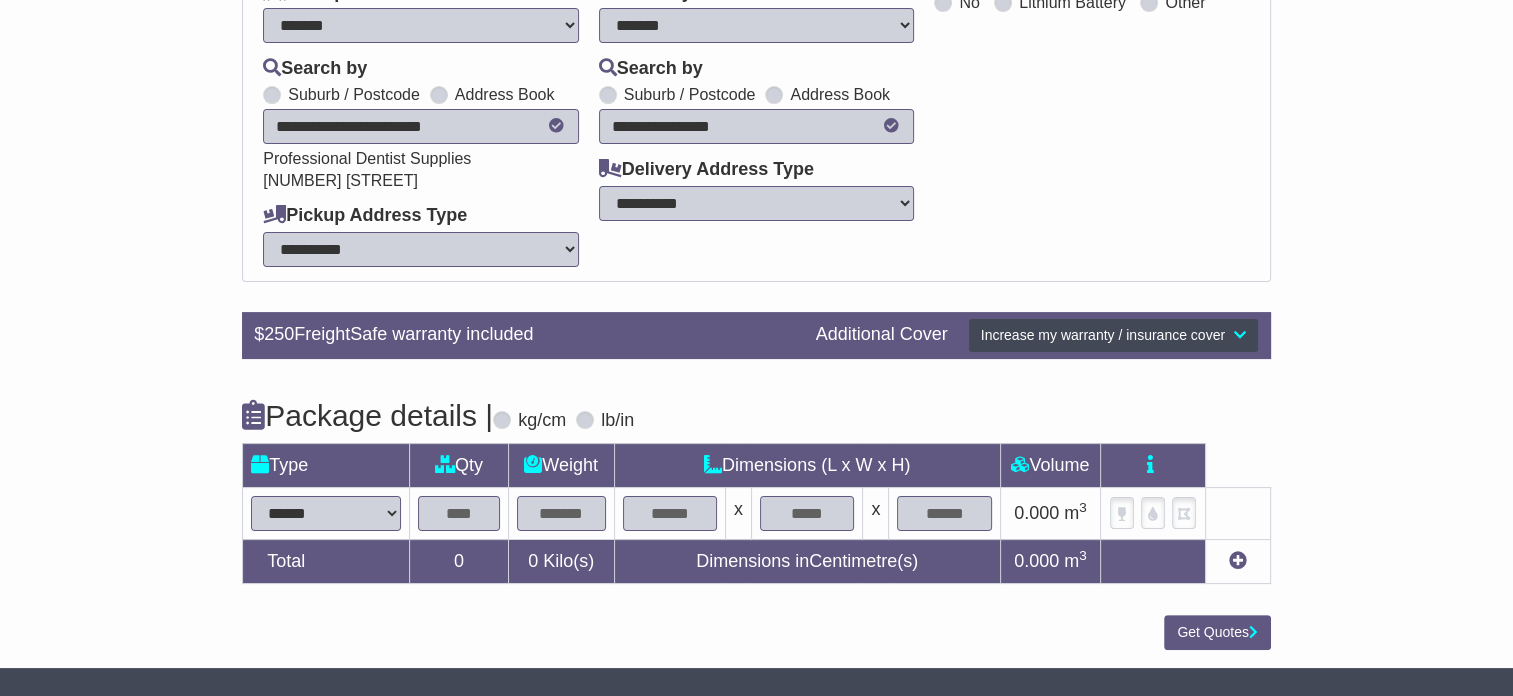 scroll, scrollTop: 360, scrollLeft: 0, axis: vertical 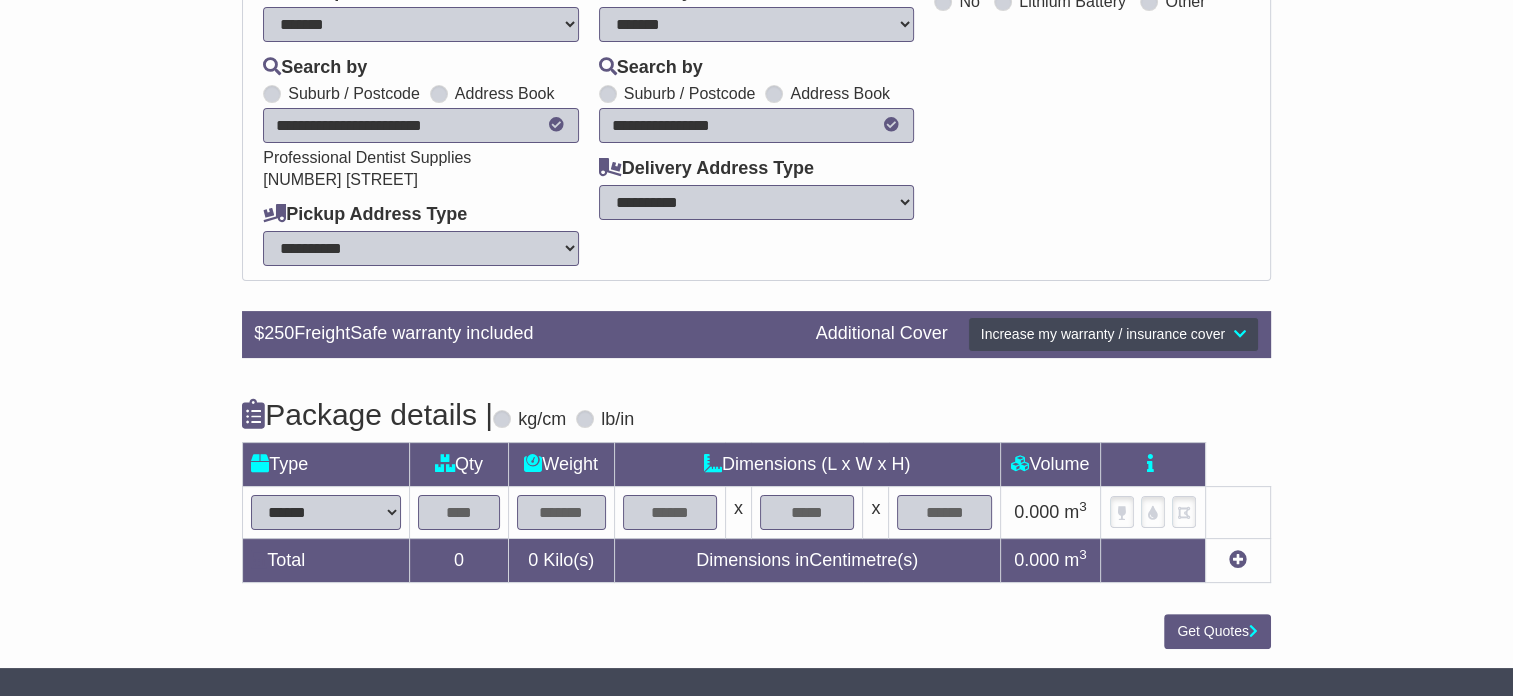 click on "****** ****** *** ******** ***** **** **** ****** *** *******" at bounding box center [326, 512] 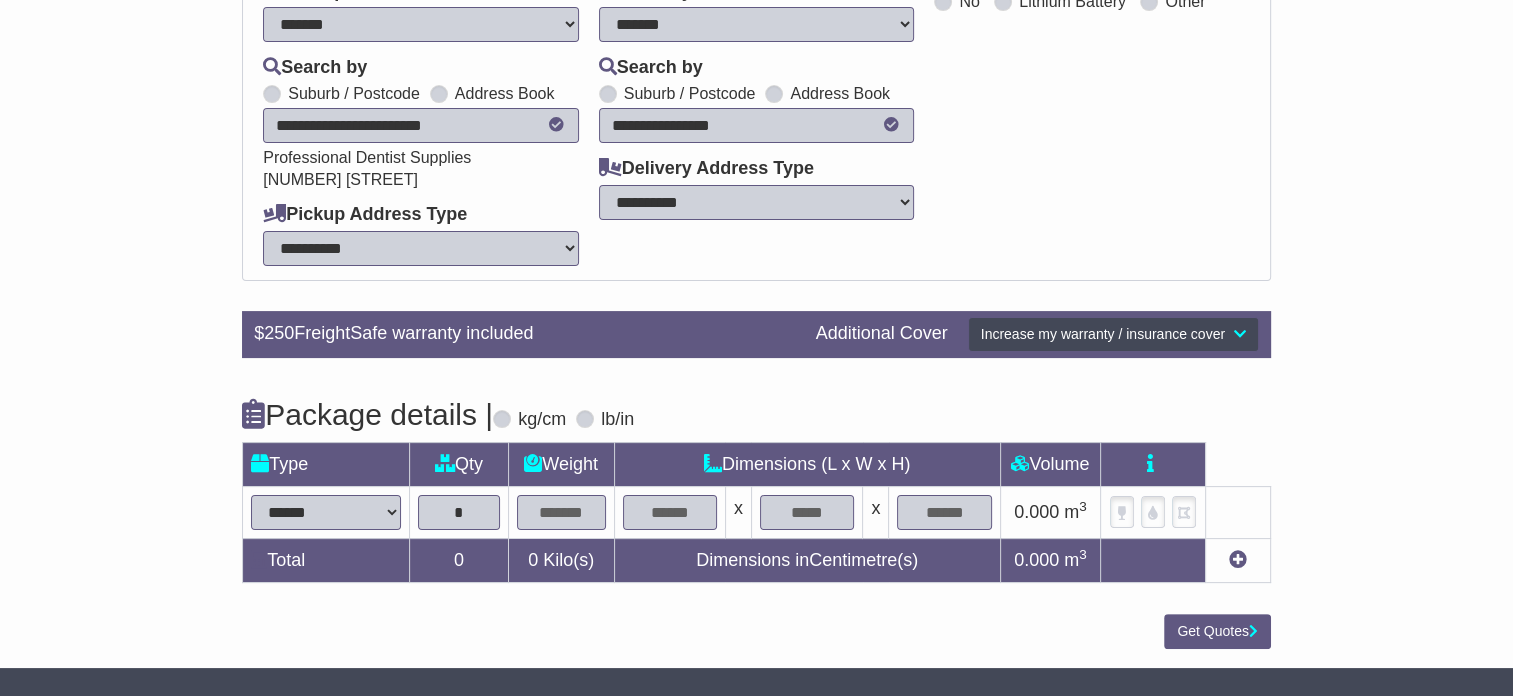 type on "*" 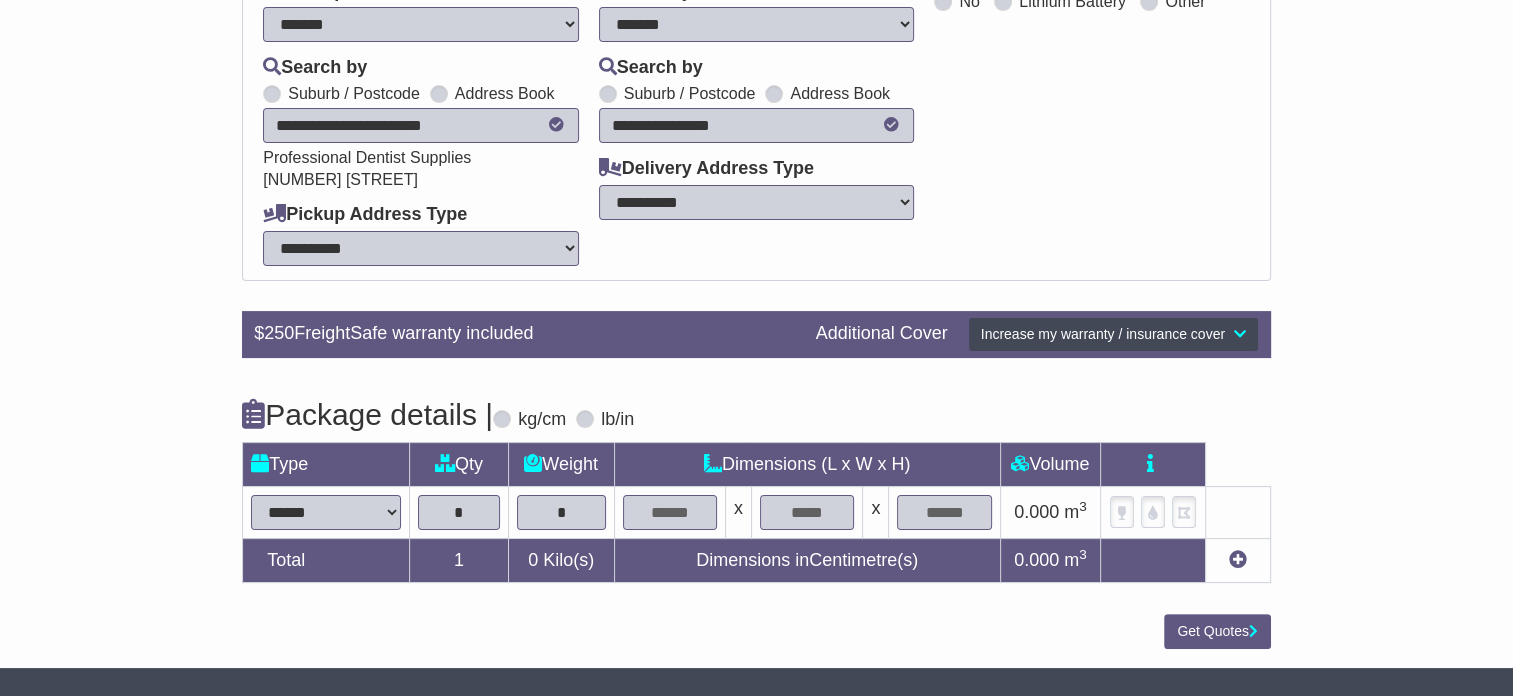 type on "*" 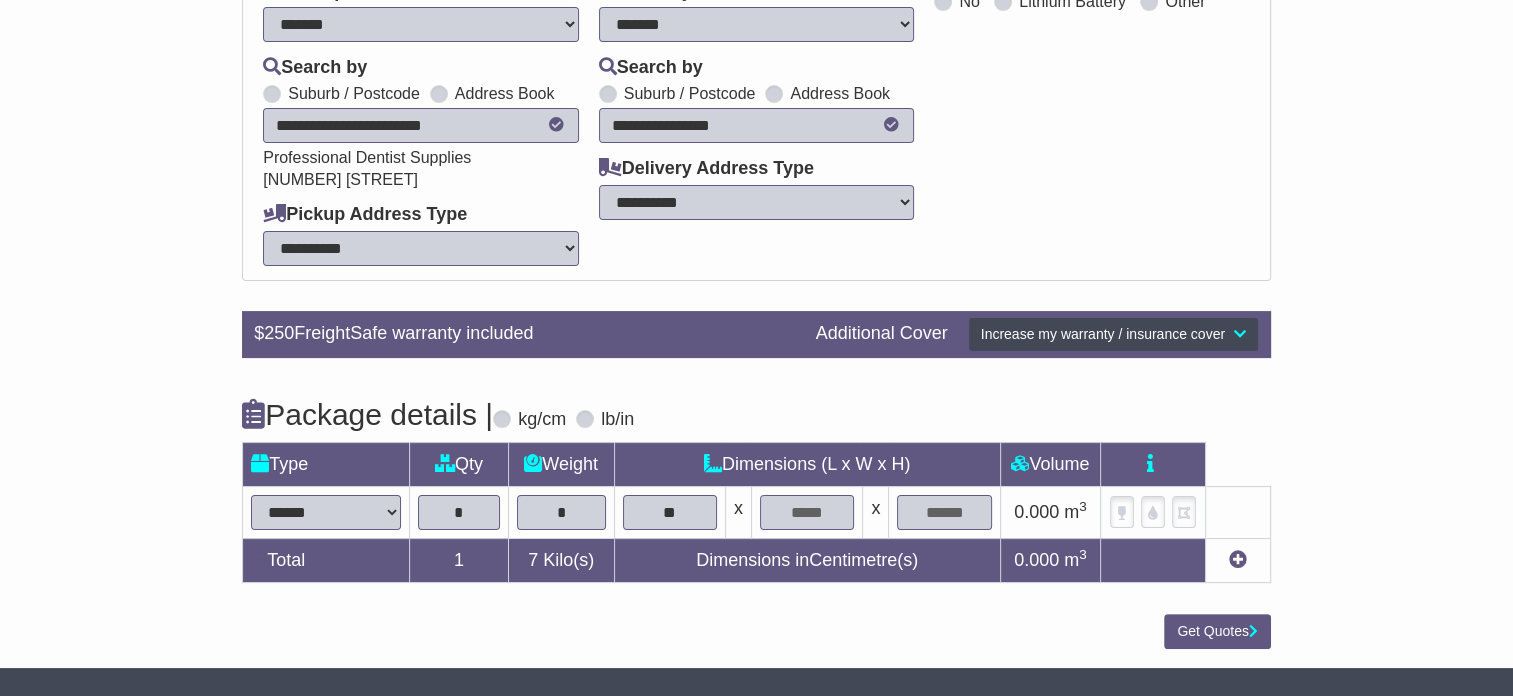 type on "**" 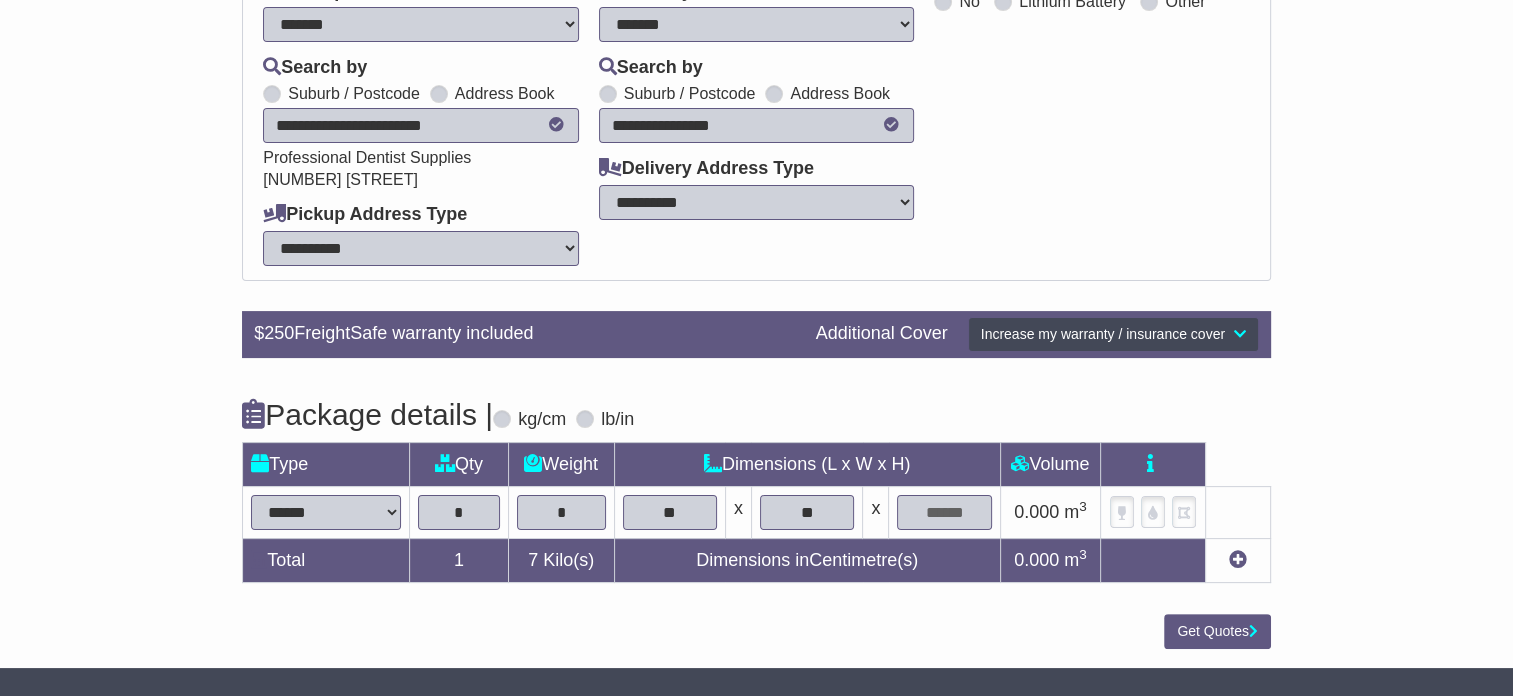 type on "**" 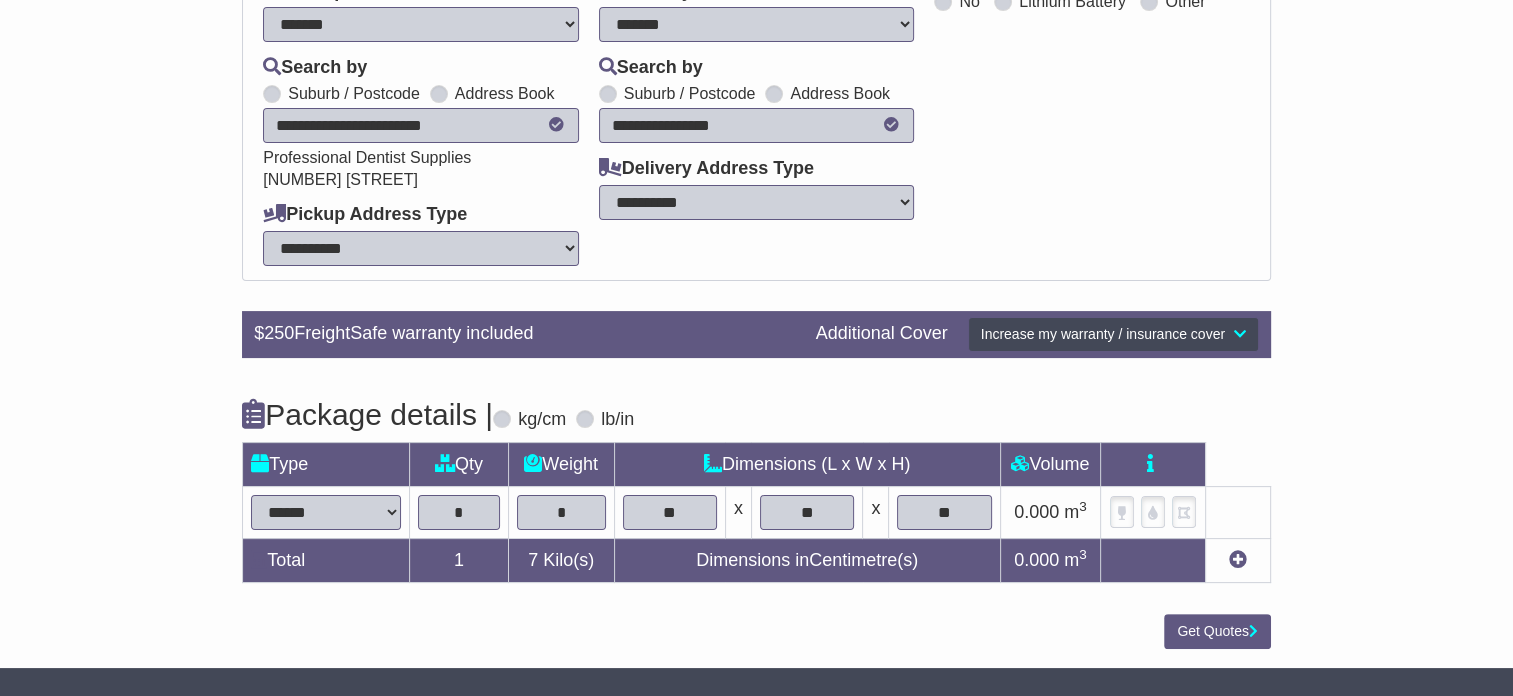 type on "**" 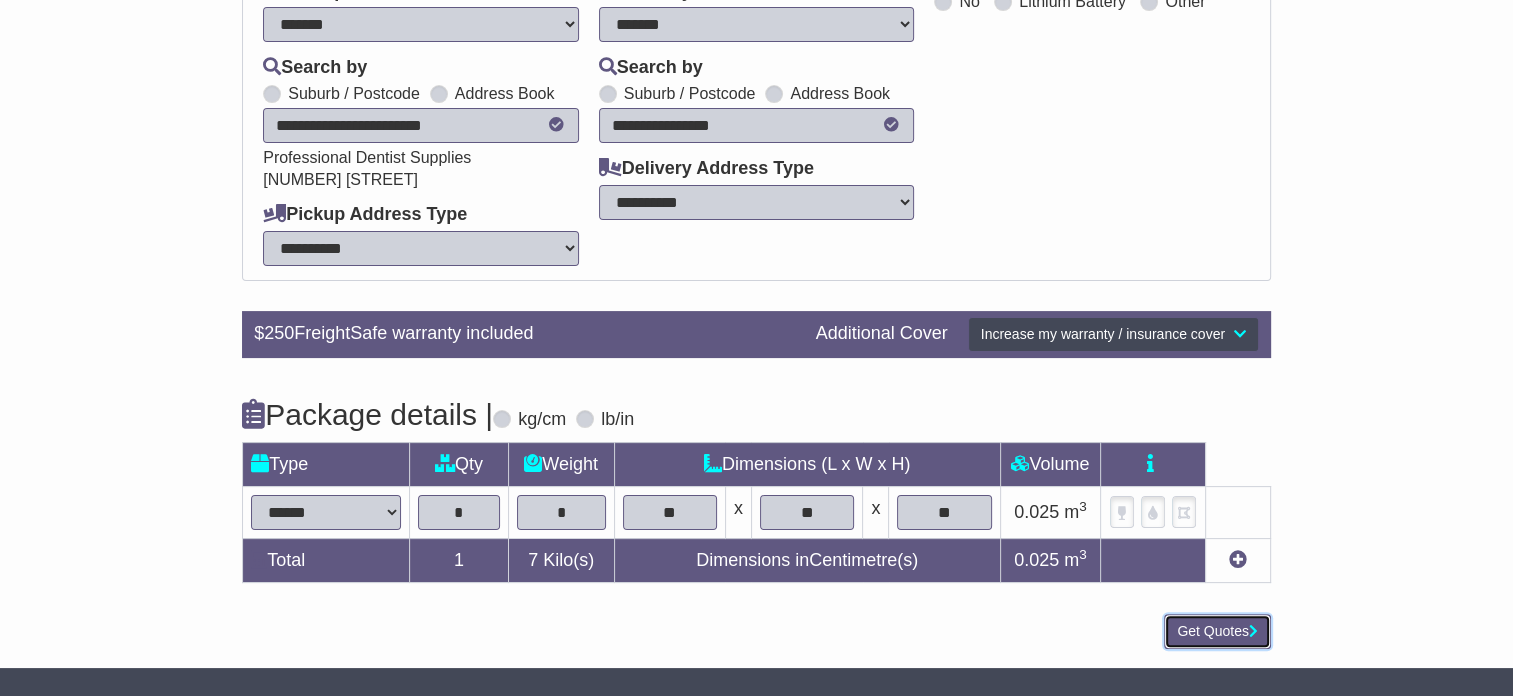 type 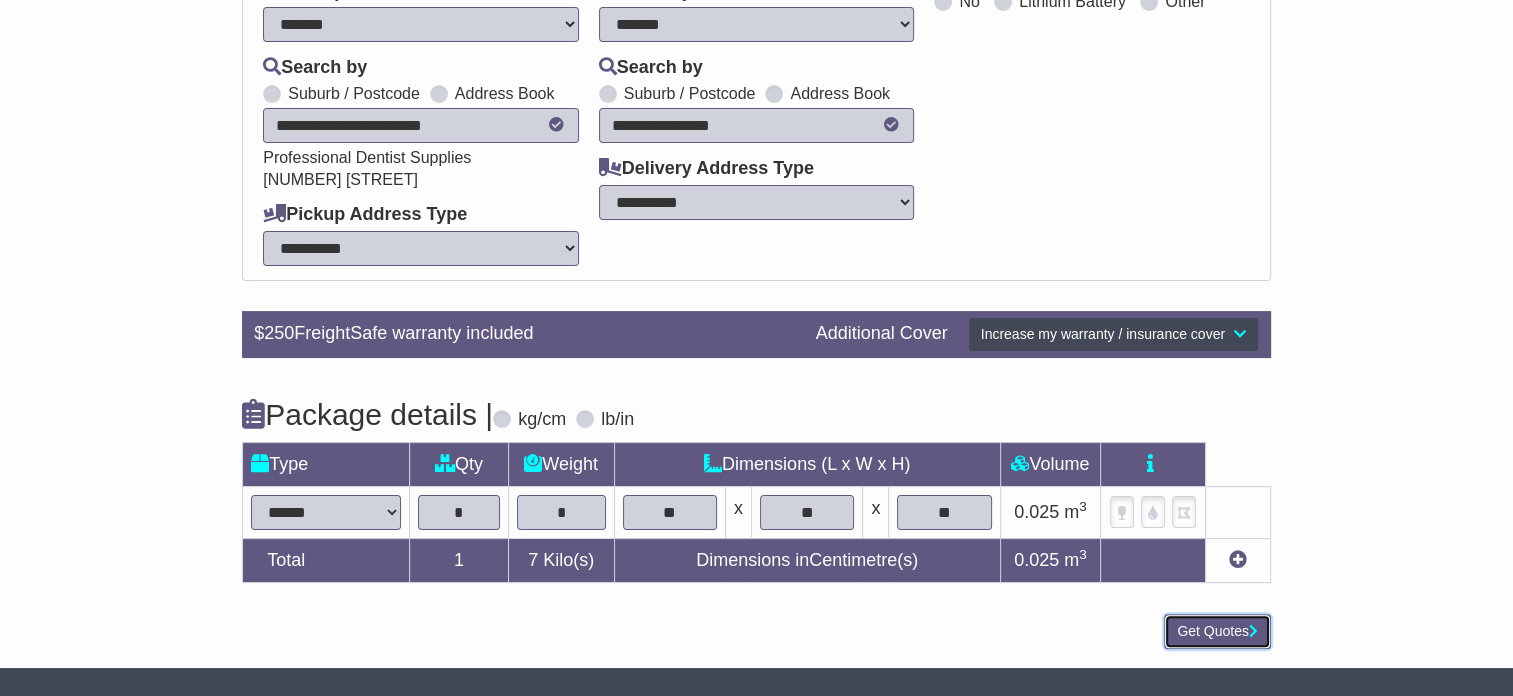 click on "Get Quotes" at bounding box center (1217, 631) 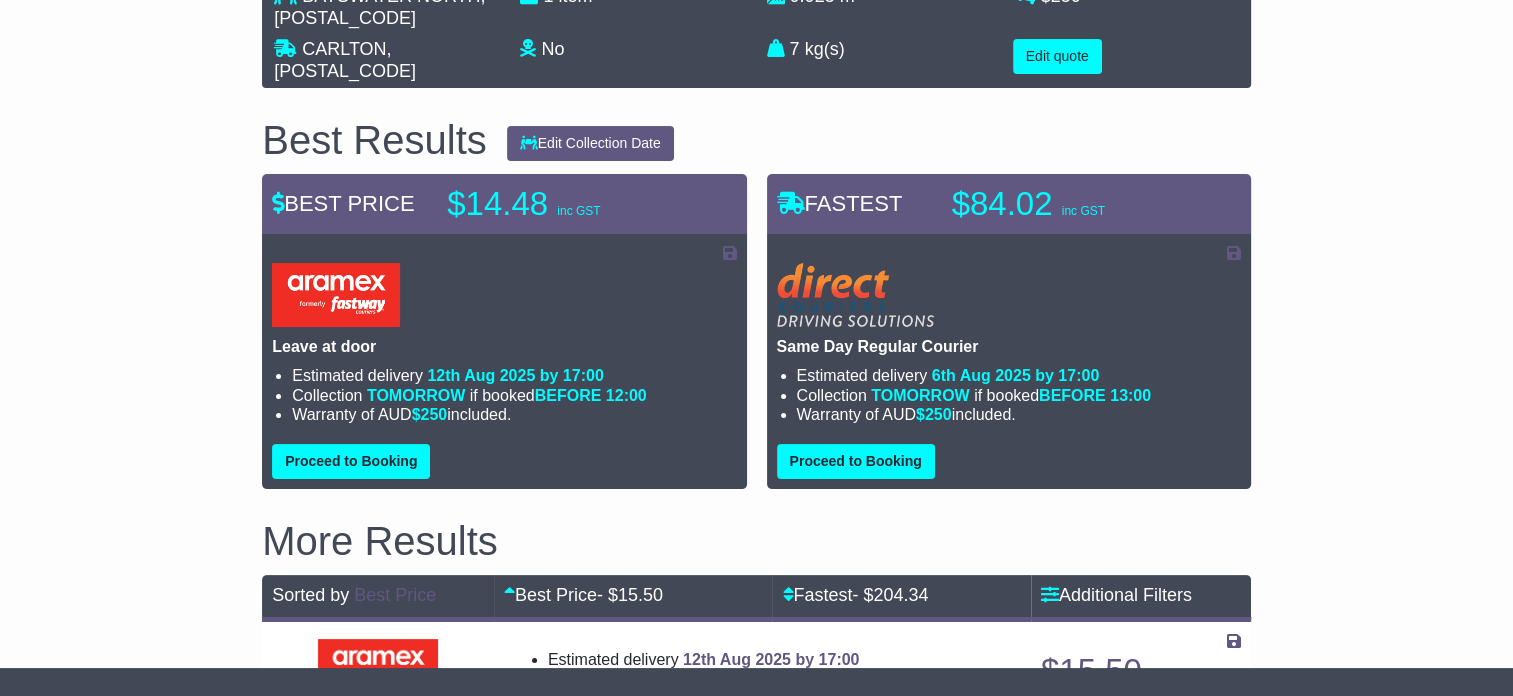 scroll, scrollTop: 300, scrollLeft: 0, axis: vertical 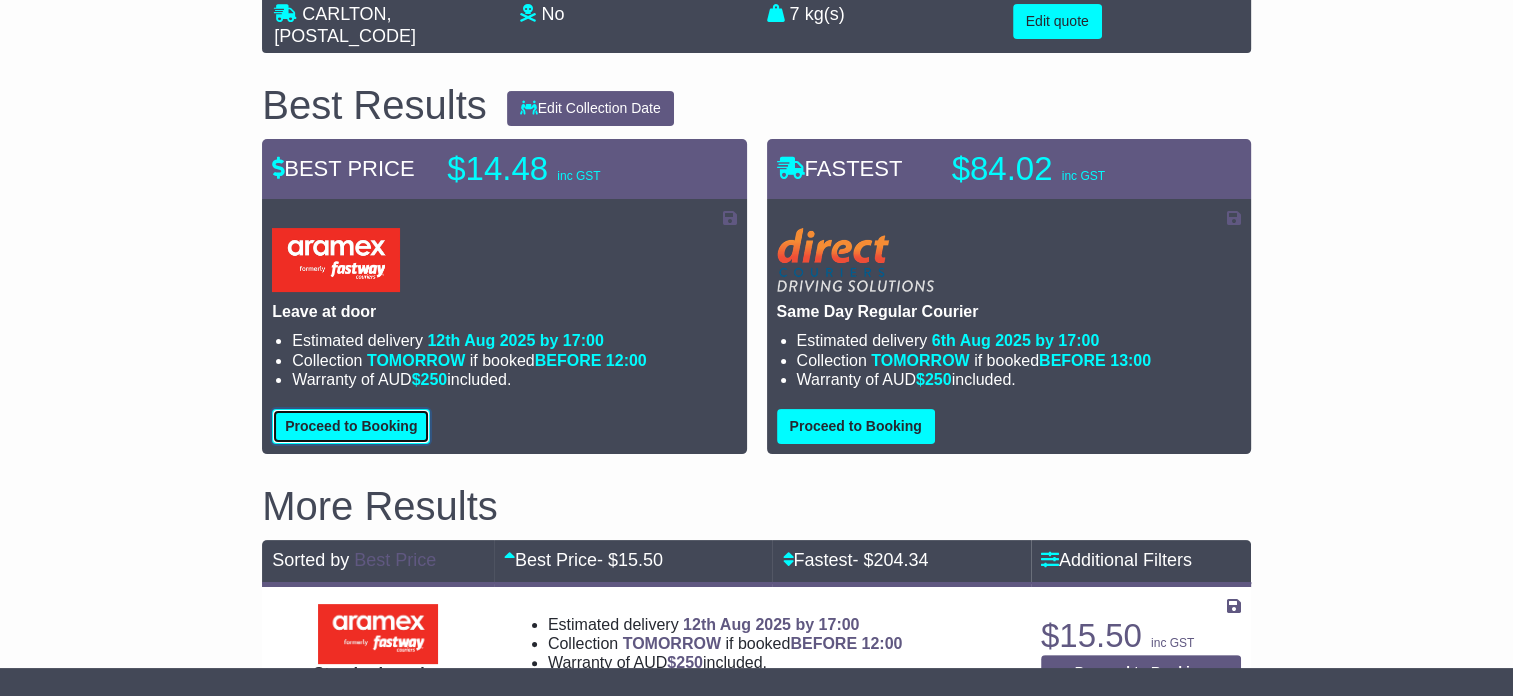 click on "Proceed to Booking" at bounding box center (351, 426) 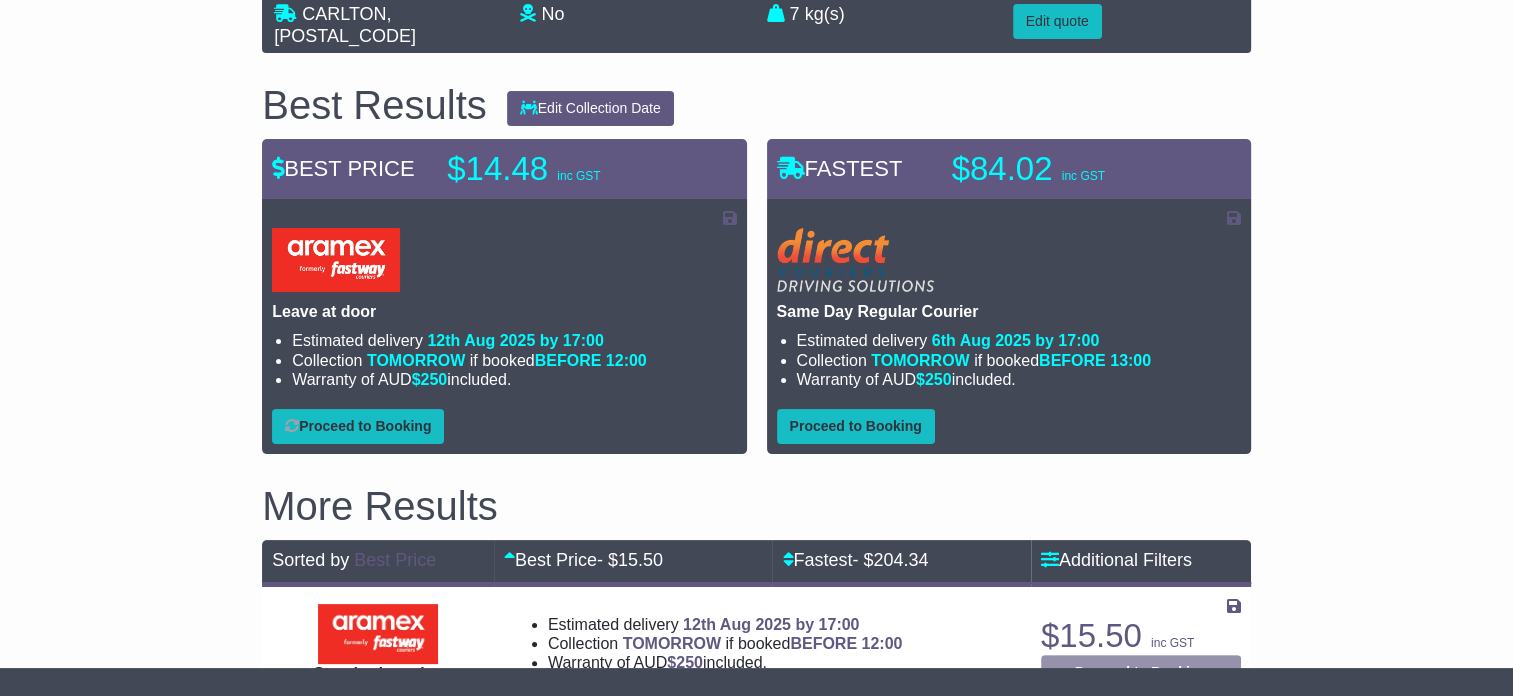 select on "****" 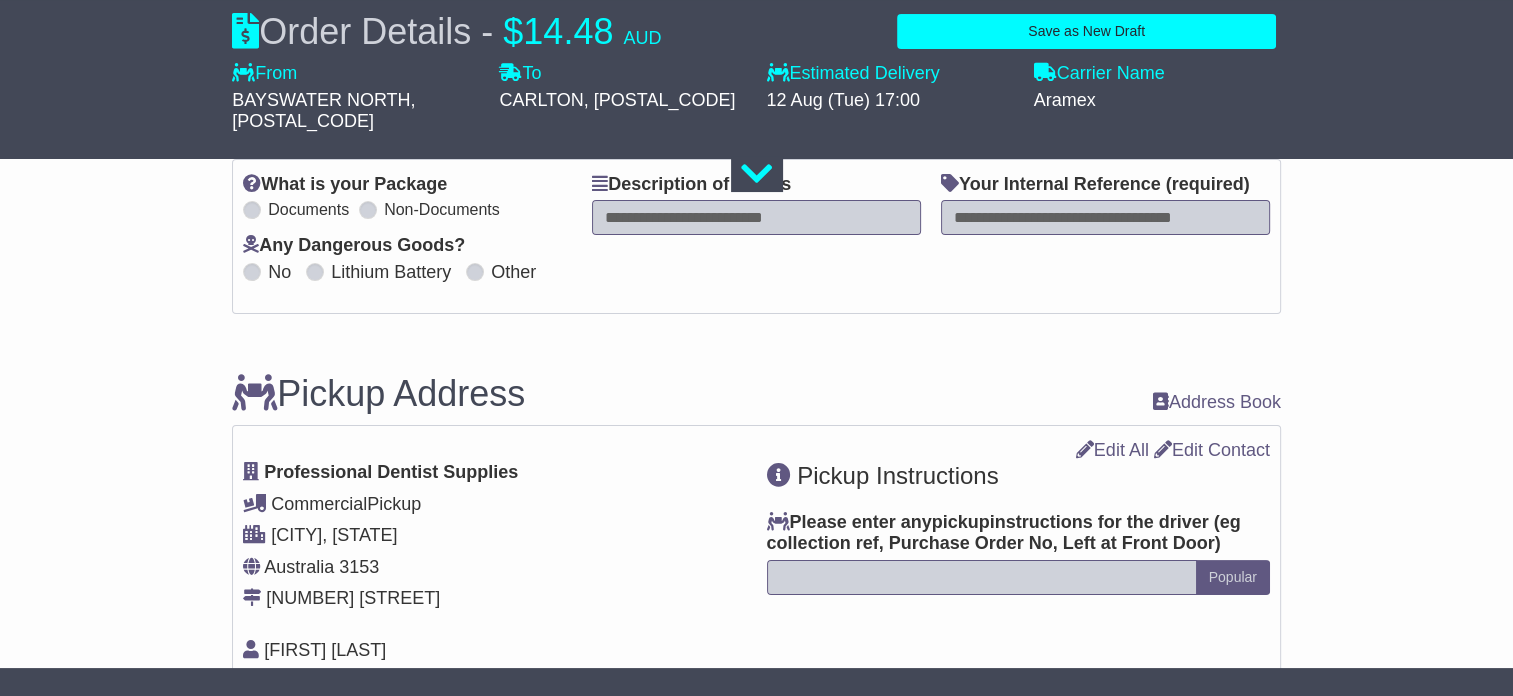 drag, startPoint x: 712, startPoint y: 205, endPoint x: 704, endPoint y: 193, distance: 14.422205 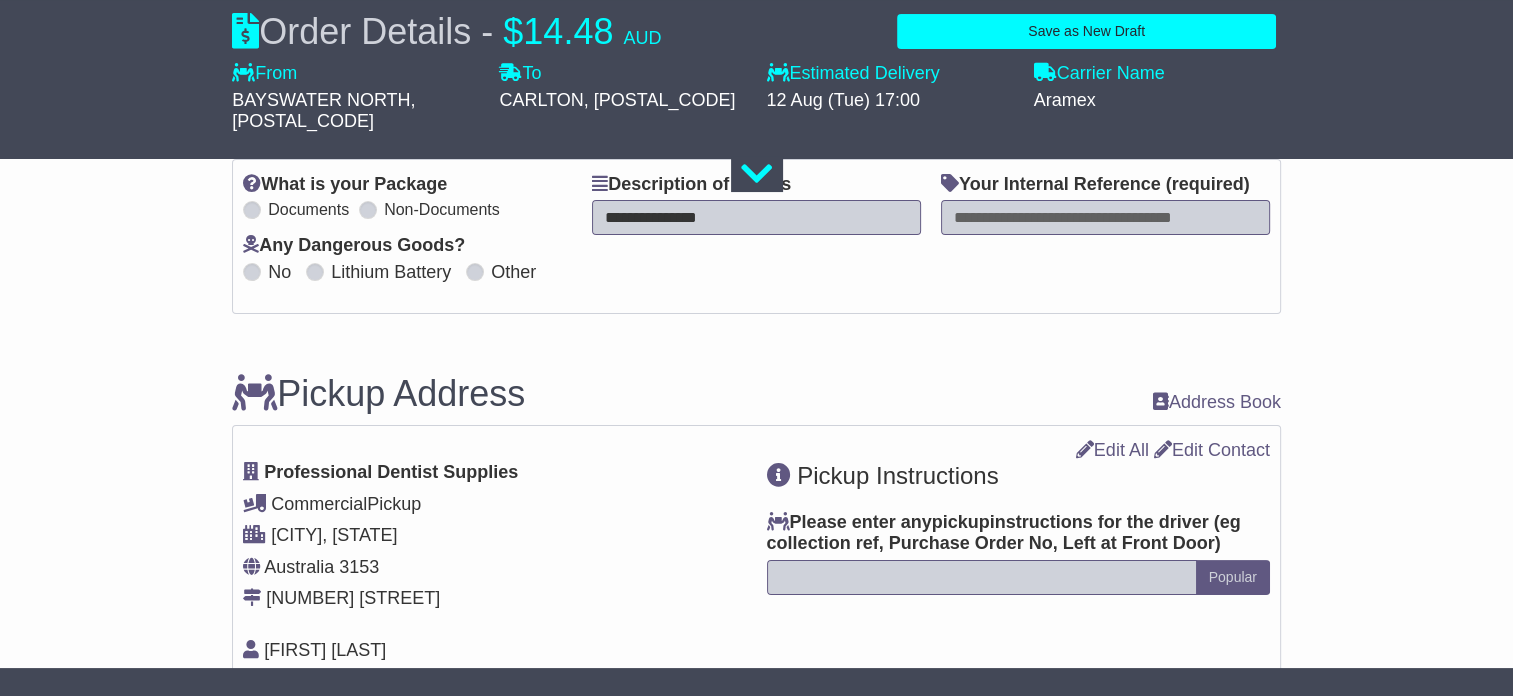 type on "**********" 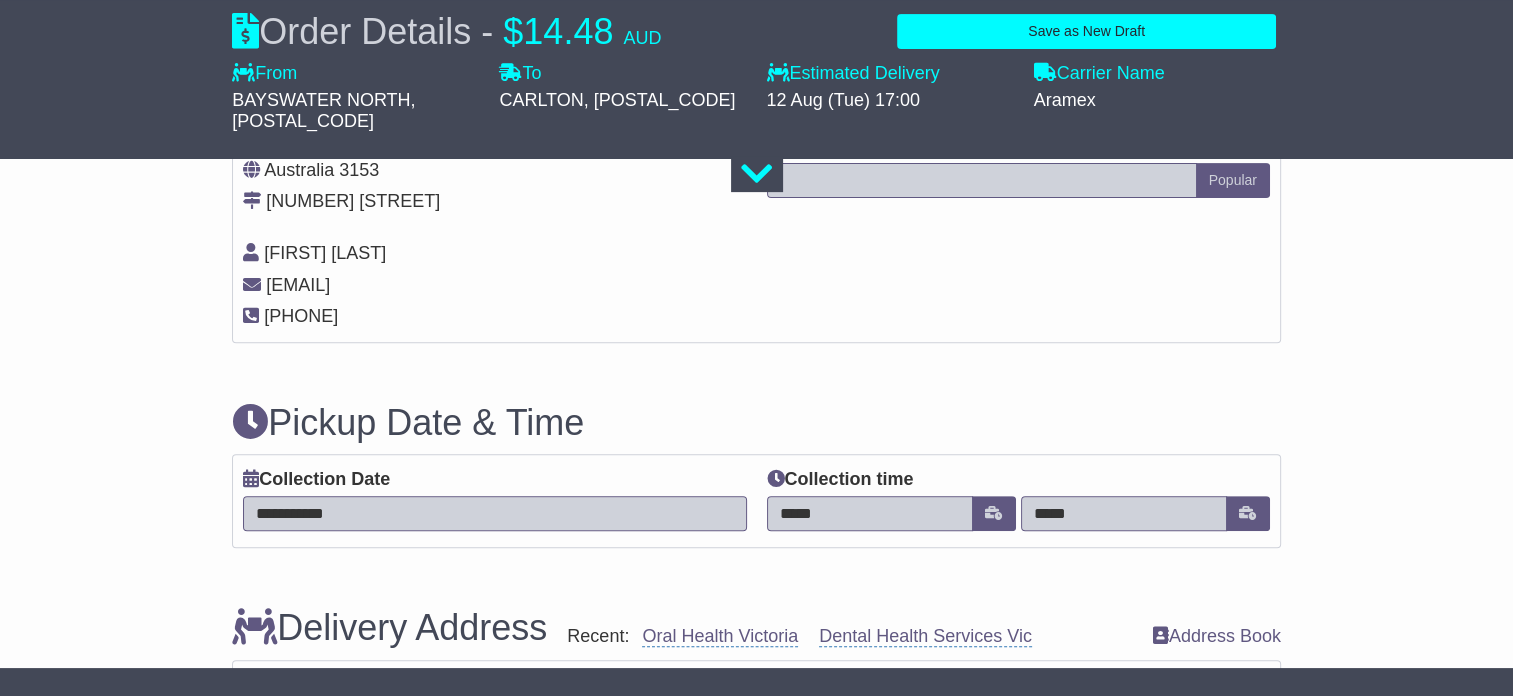 scroll, scrollTop: 800, scrollLeft: 0, axis: vertical 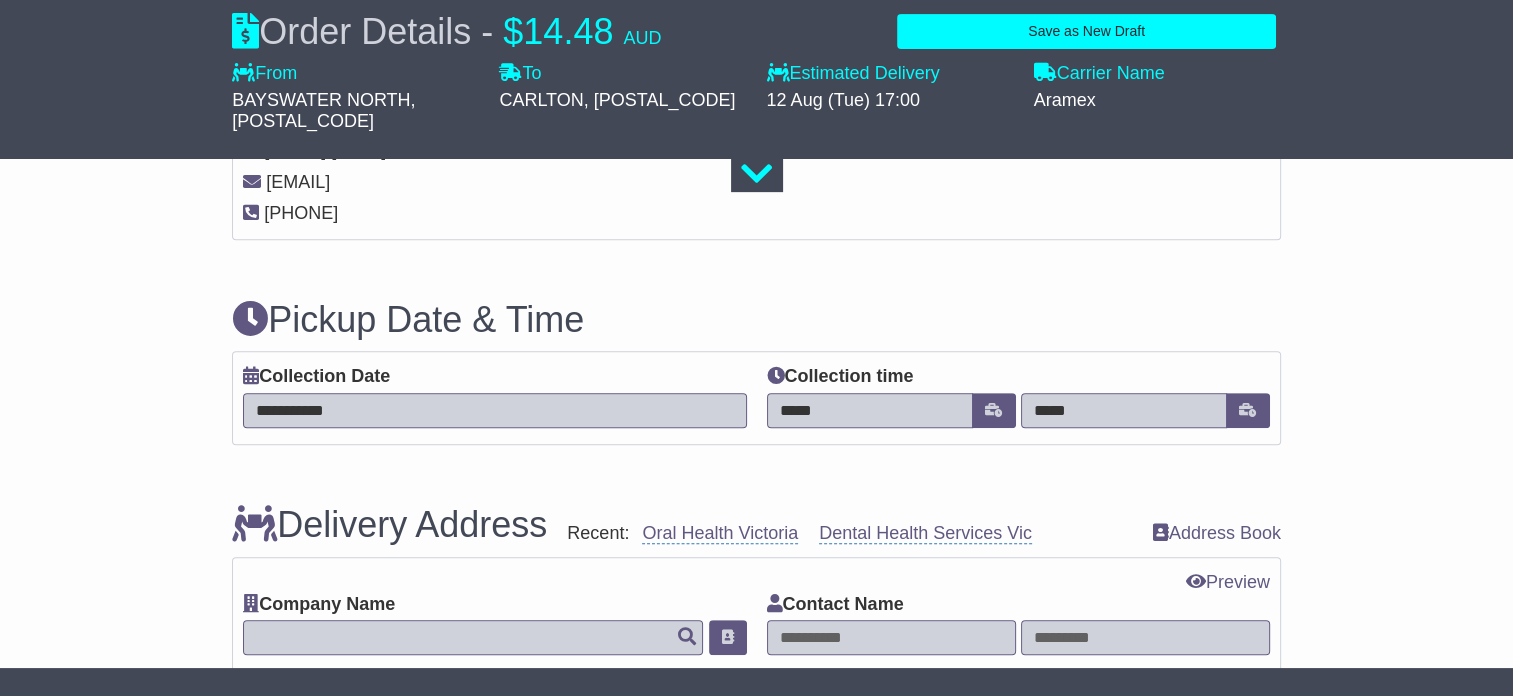 type on "*****" 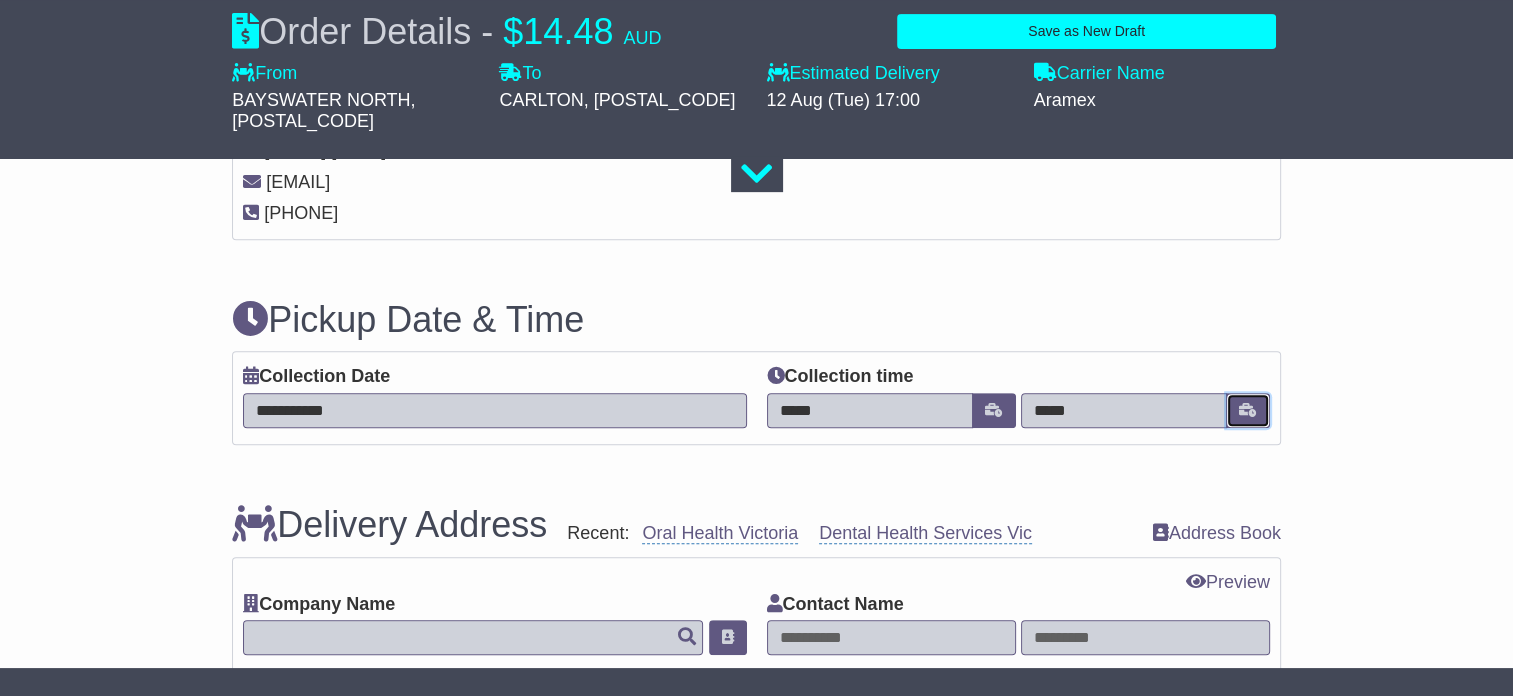 click at bounding box center [1248, 410] 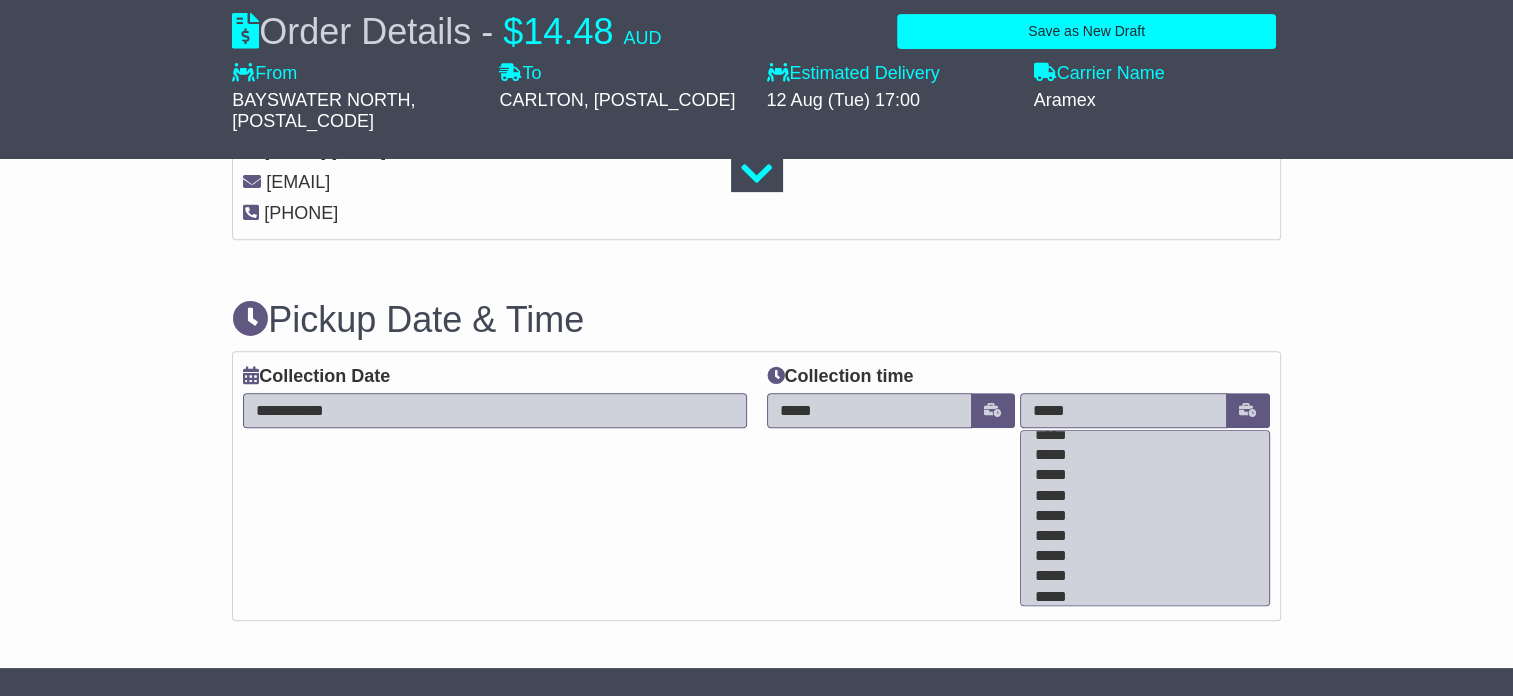 scroll, scrollTop: 300, scrollLeft: 0, axis: vertical 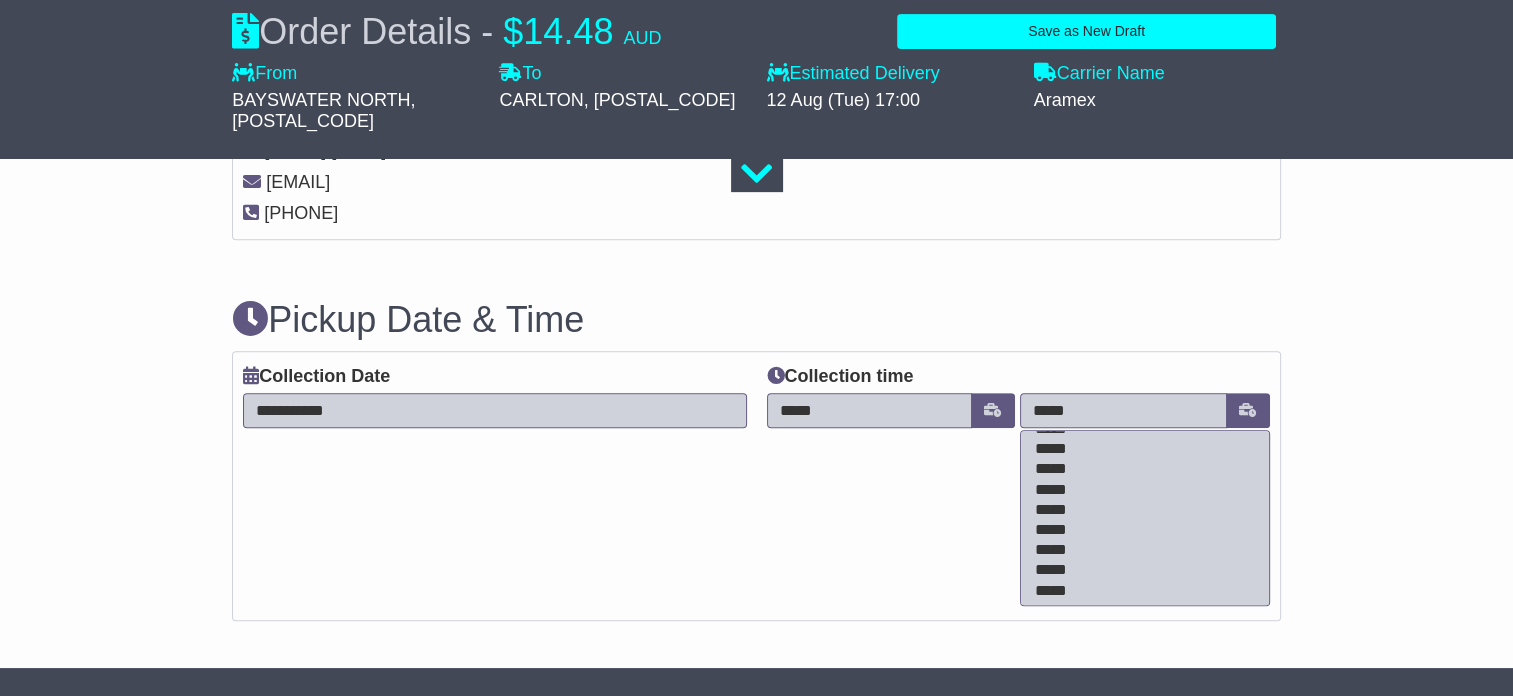 click on "*****" at bounding box center [1140, 551] 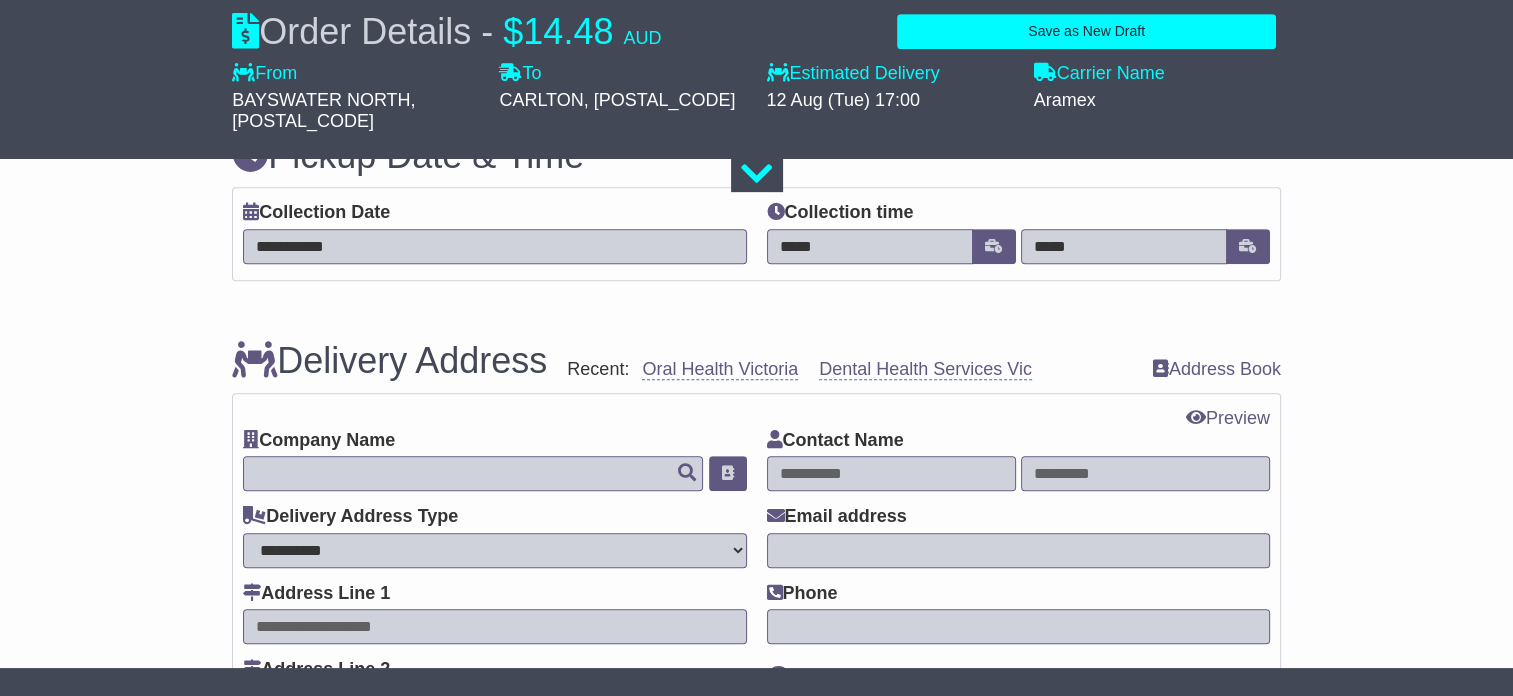 scroll, scrollTop: 1000, scrollLeft: 0, axis: vertical 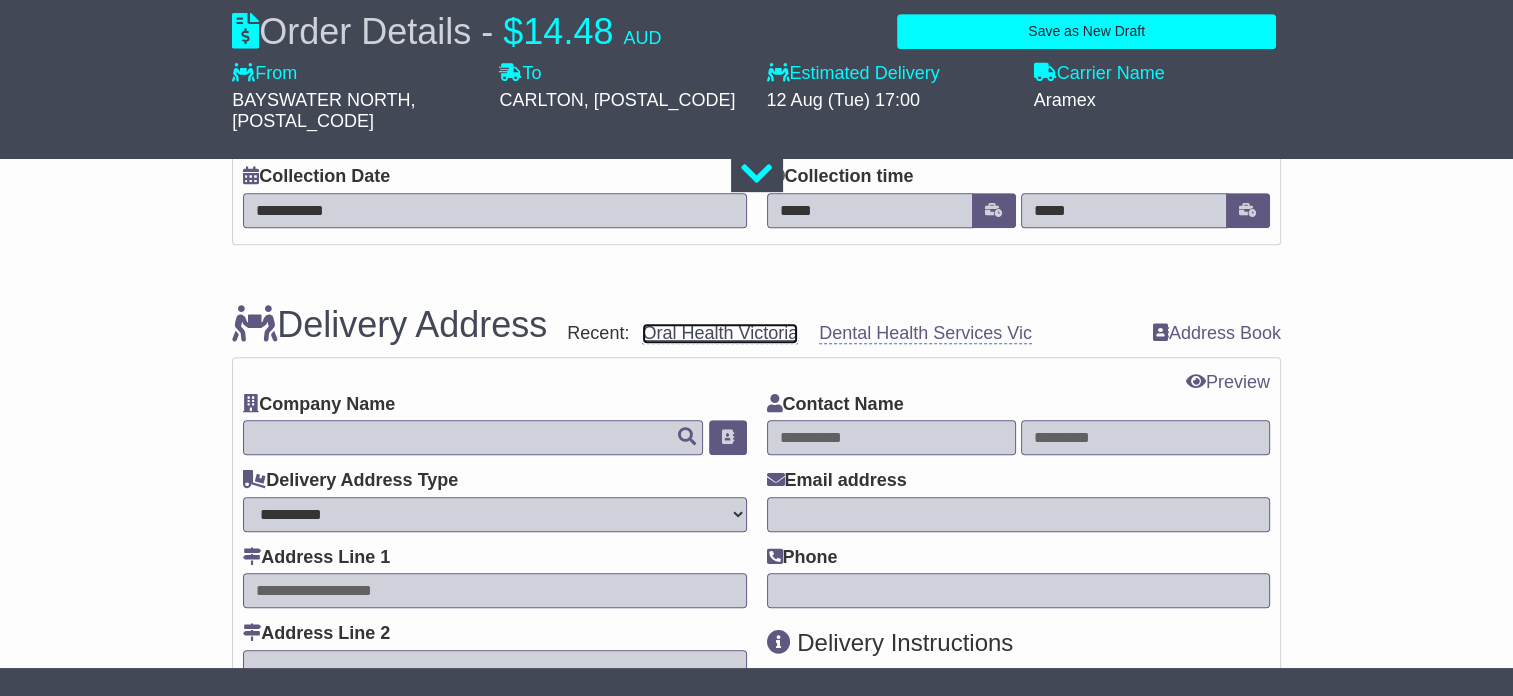 click on "Oral Health Victoria" at bounding box center [720, 333] 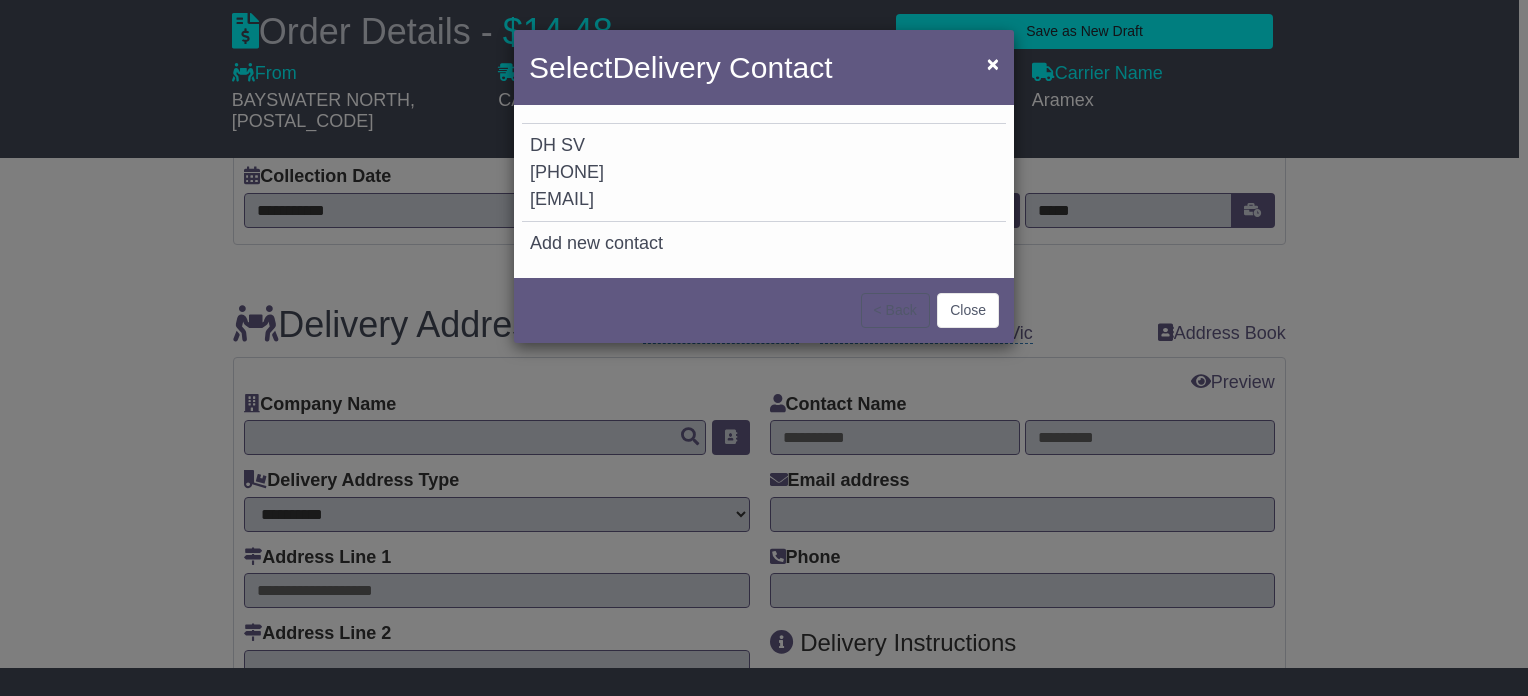 click on "DH   SV
0397616615
sales@profdent.com.au" at bounding box center (764, 173) 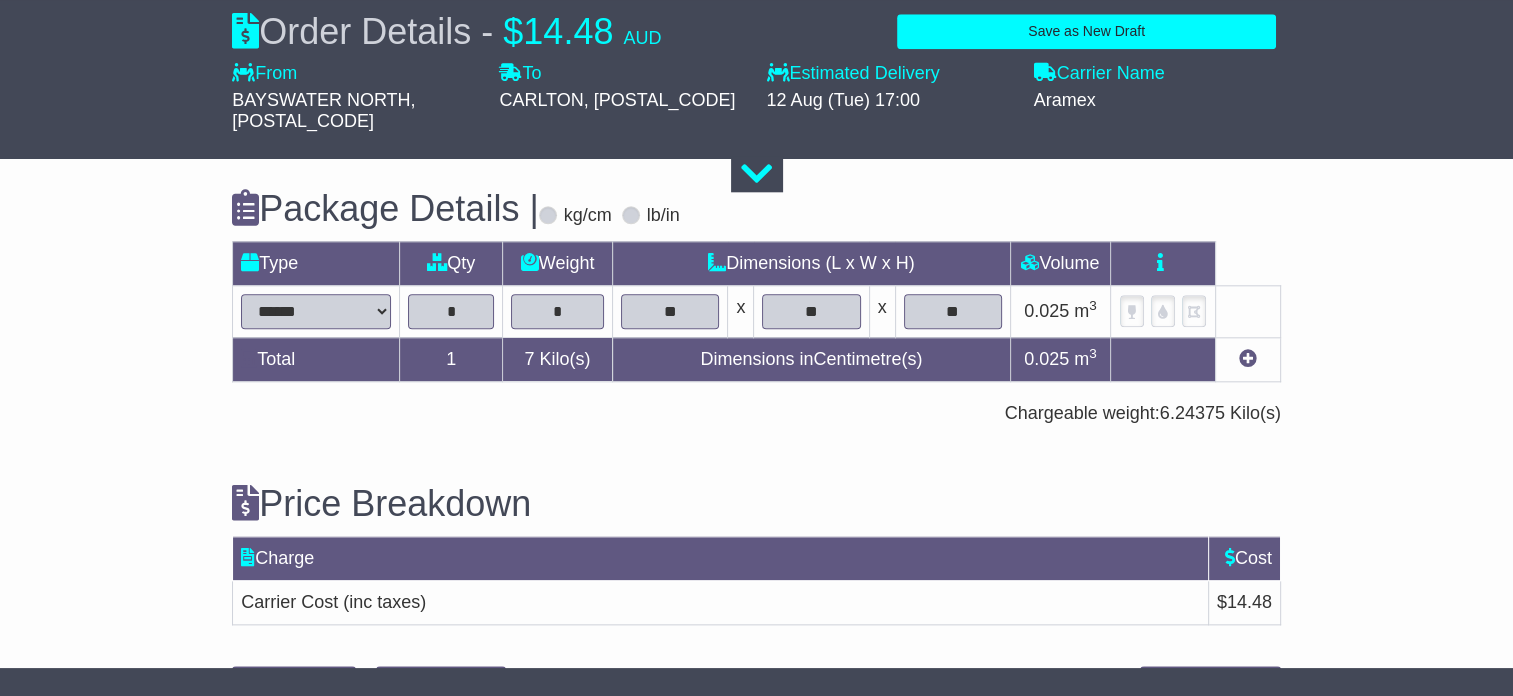 scroll, scrollTop: 2196, scrollLeft: 0, axis: vertical 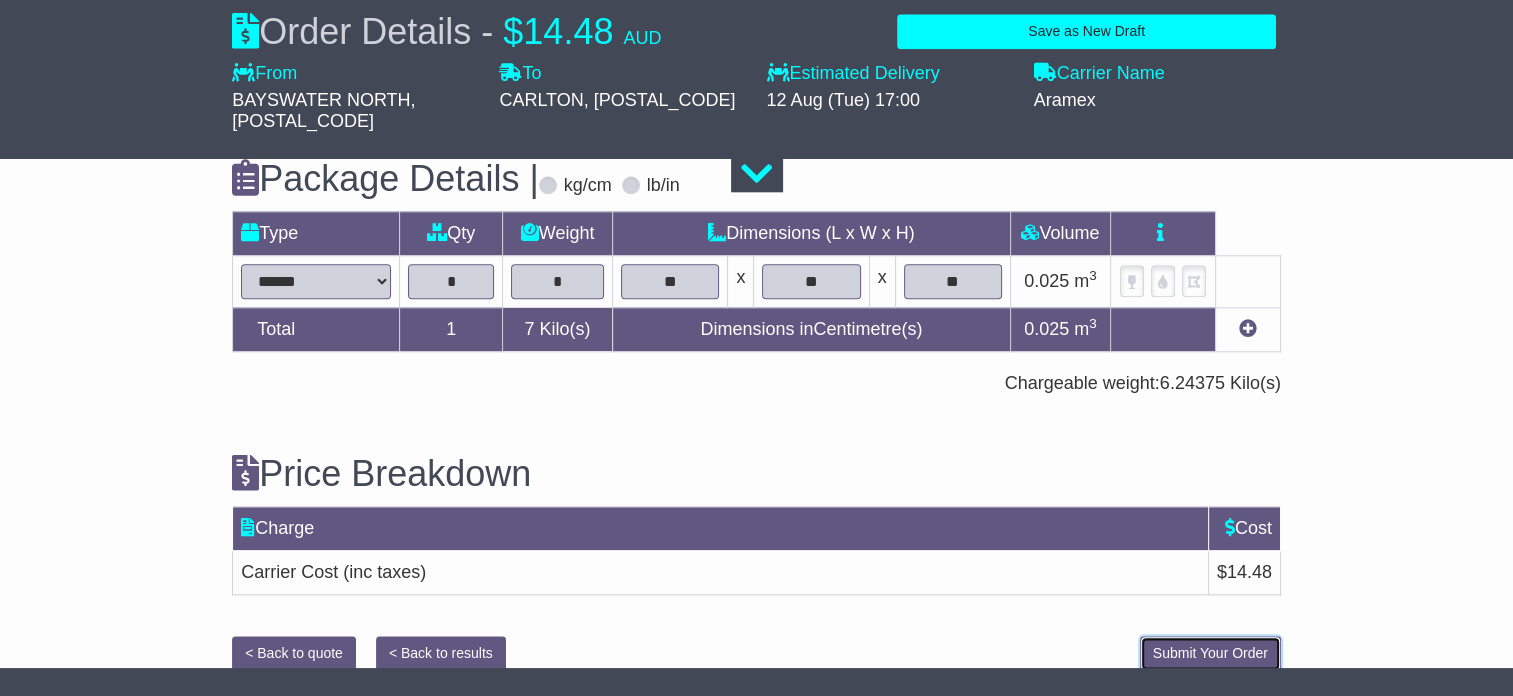 click on "Submit Your Order" at bounding box center (1210, 653) 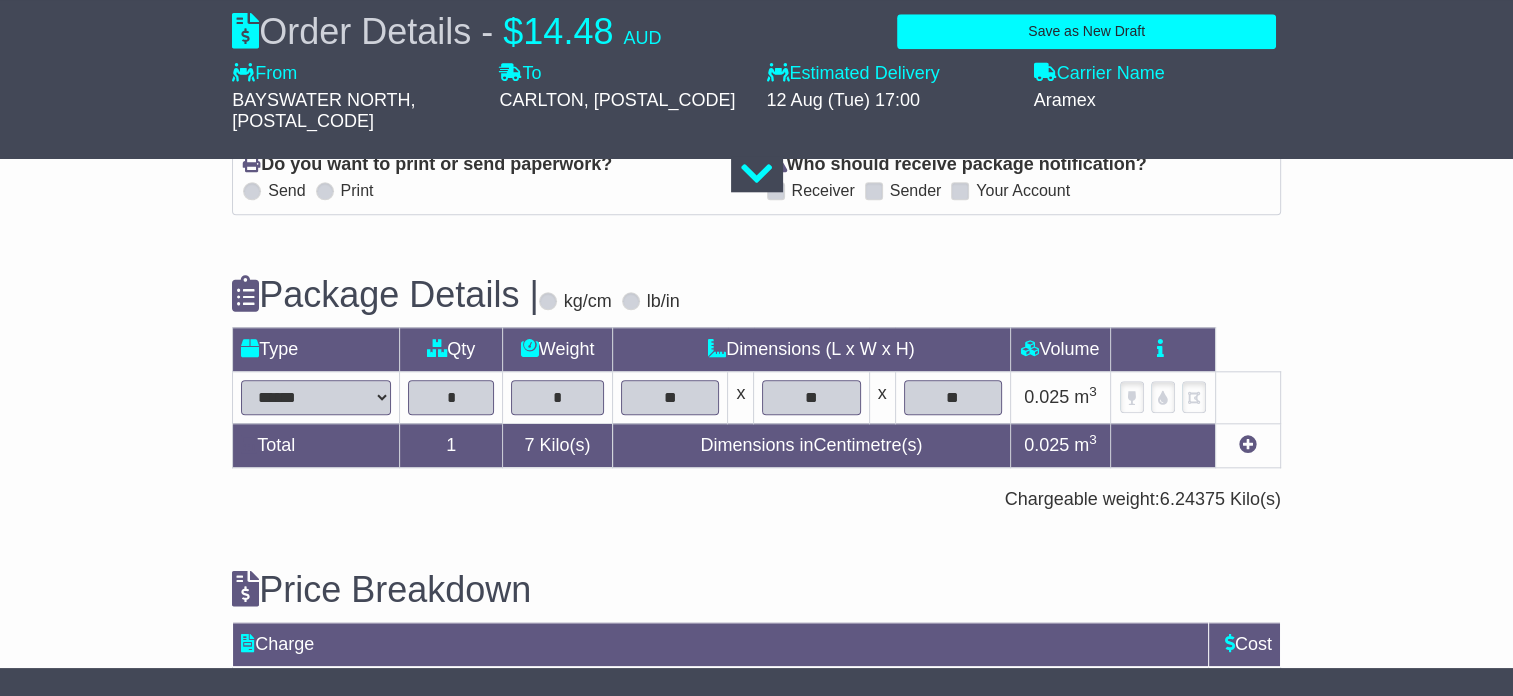 scroll, scrollTop: 2196, scrollLeft: 0, axis: vertical 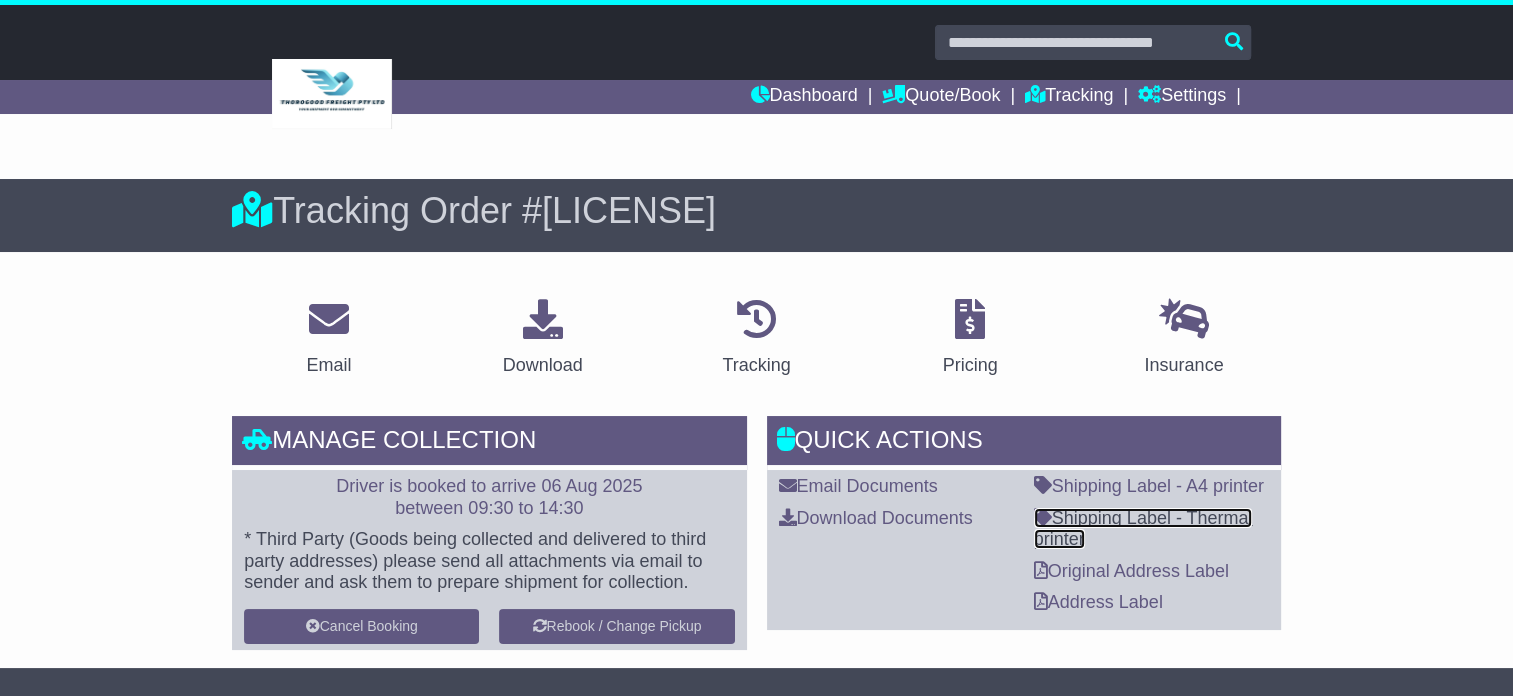 click on "Shipping Label - Thermal printer" at bounding box center [1143, 529] 